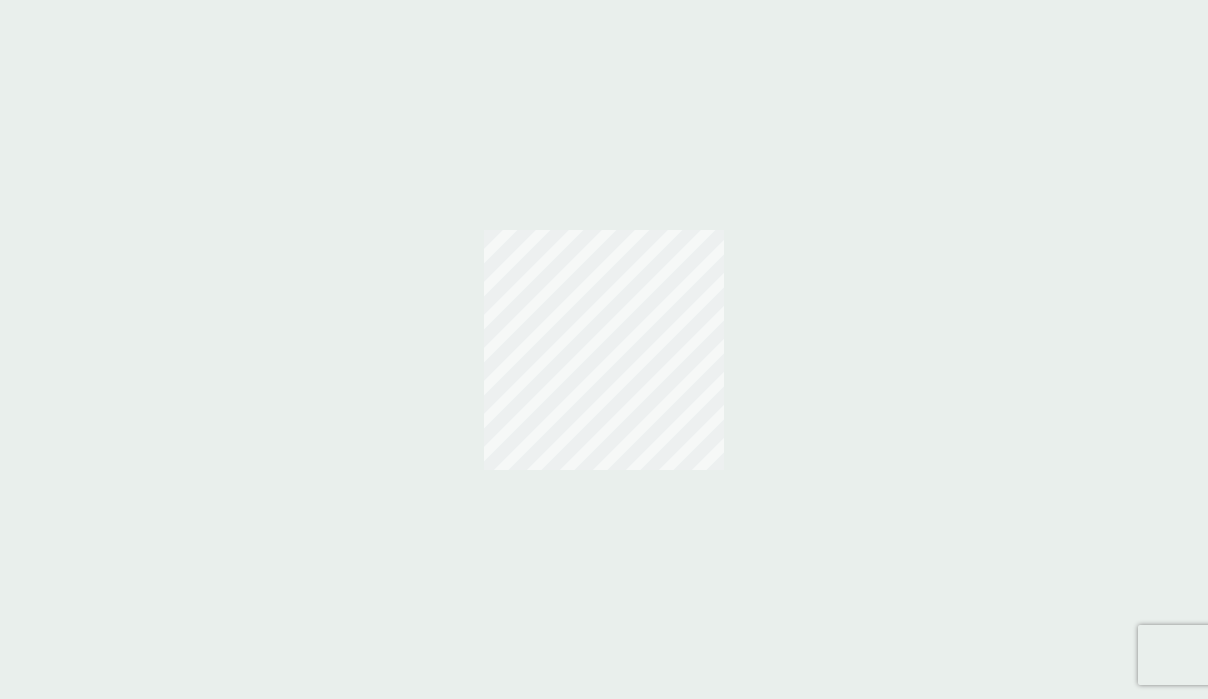 scroll, scrollTop: 0, scrollLeft: 0, axis: both 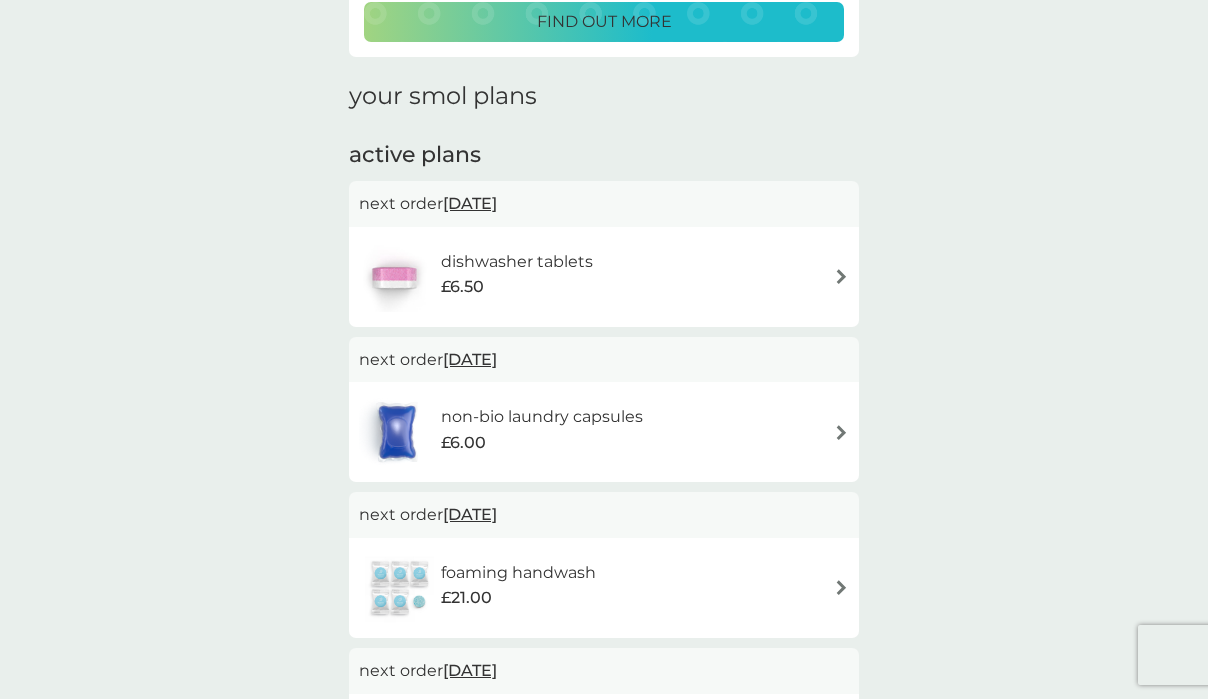 click on "non-bio laundry capsules" at bounding box center [542, 417] 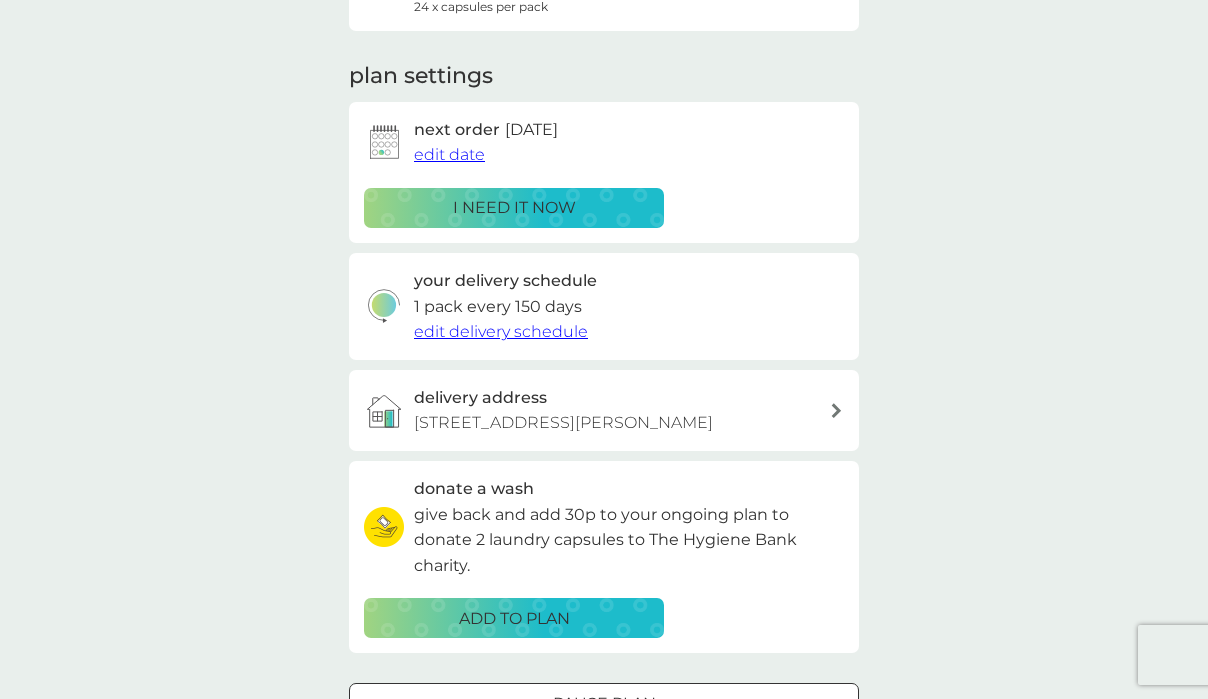 scroll, scrollTop: 0, scrollLeft: 0, axis: both 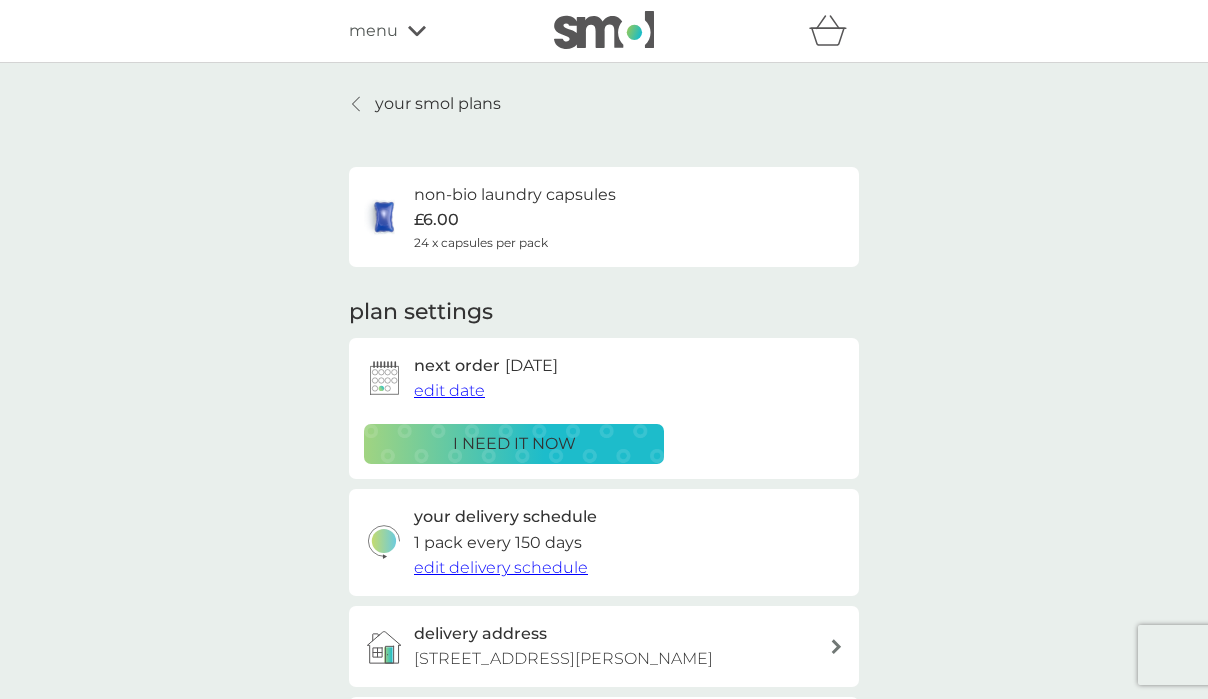 click on "i need it now" at bounding box center (514, 444) 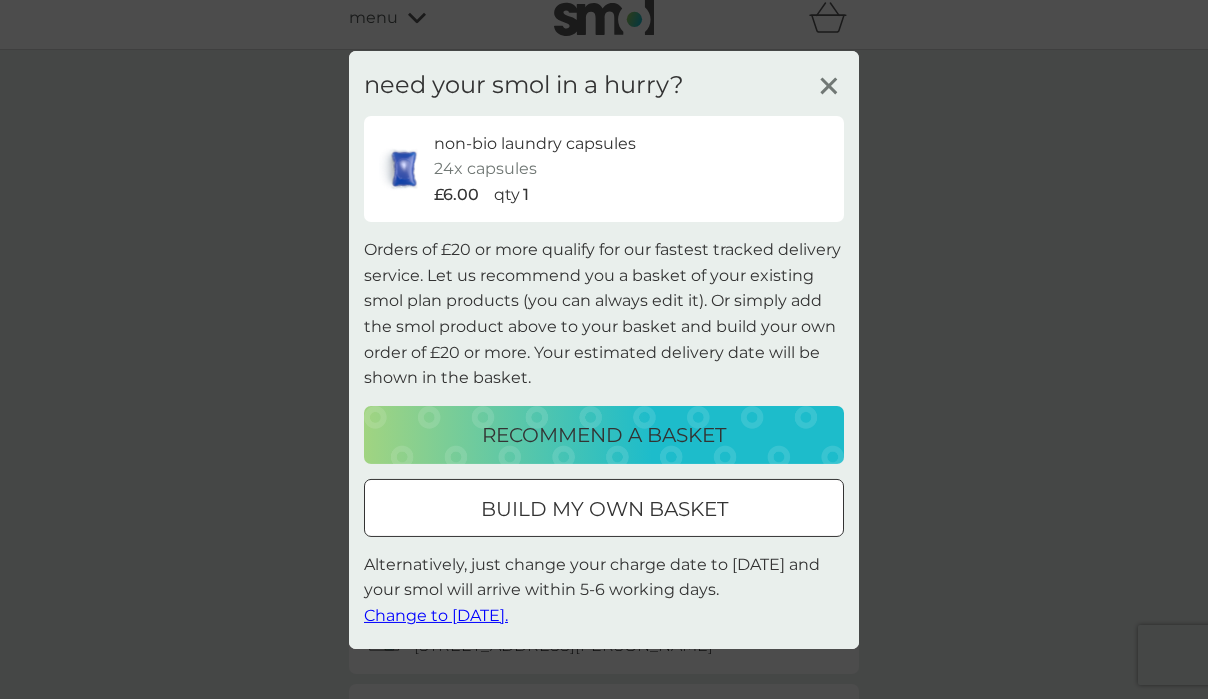 scroll, scrollTop: 17, scrollLeft: 0, axis: vertical 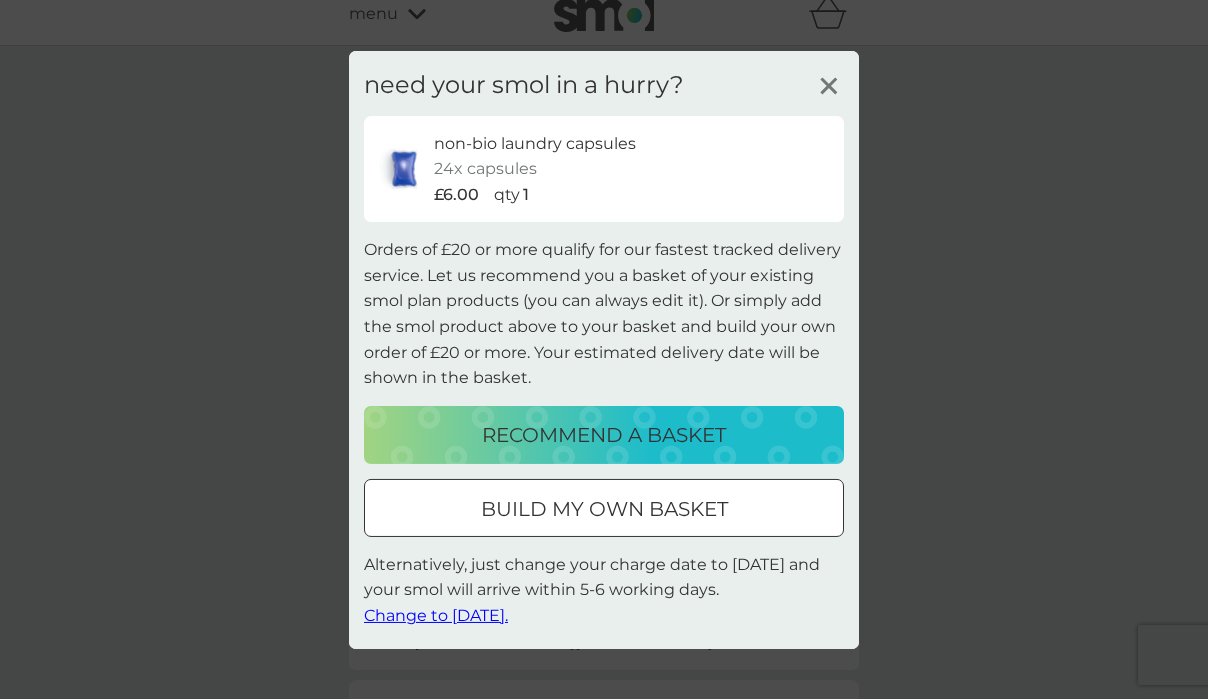 click on "recommend a basket" at bounding box center (604, 435) 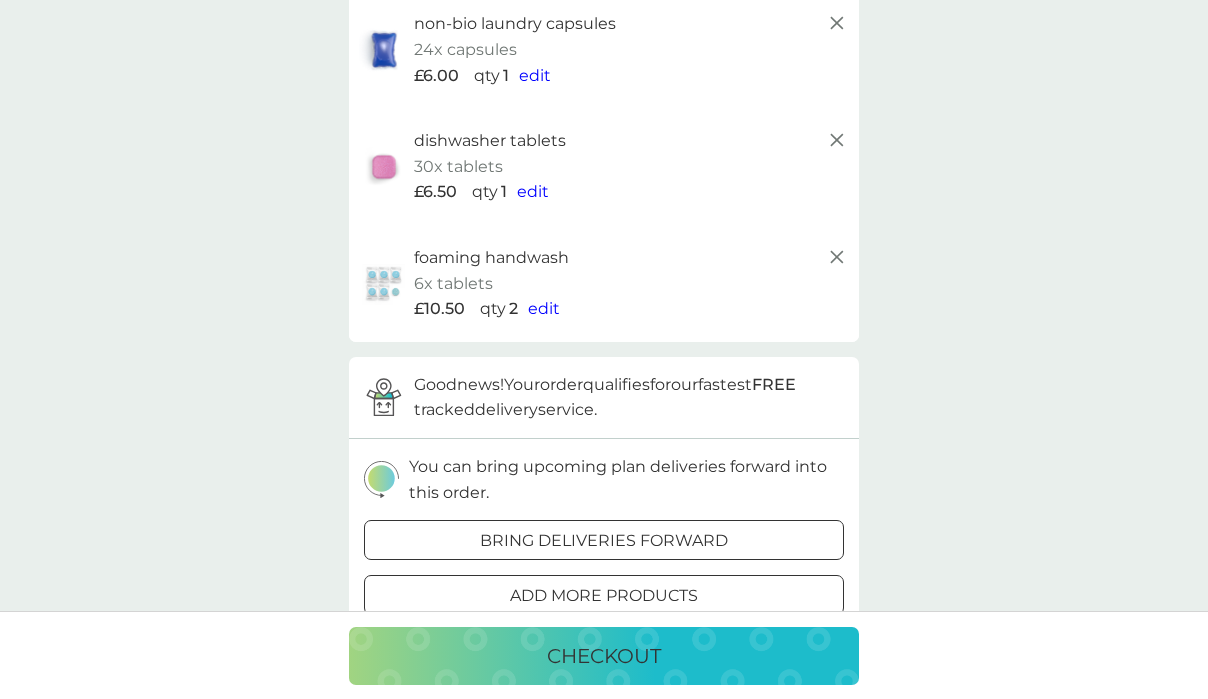 scroll, scrollTop: 182, scrollLeft: 0, axis: vertical 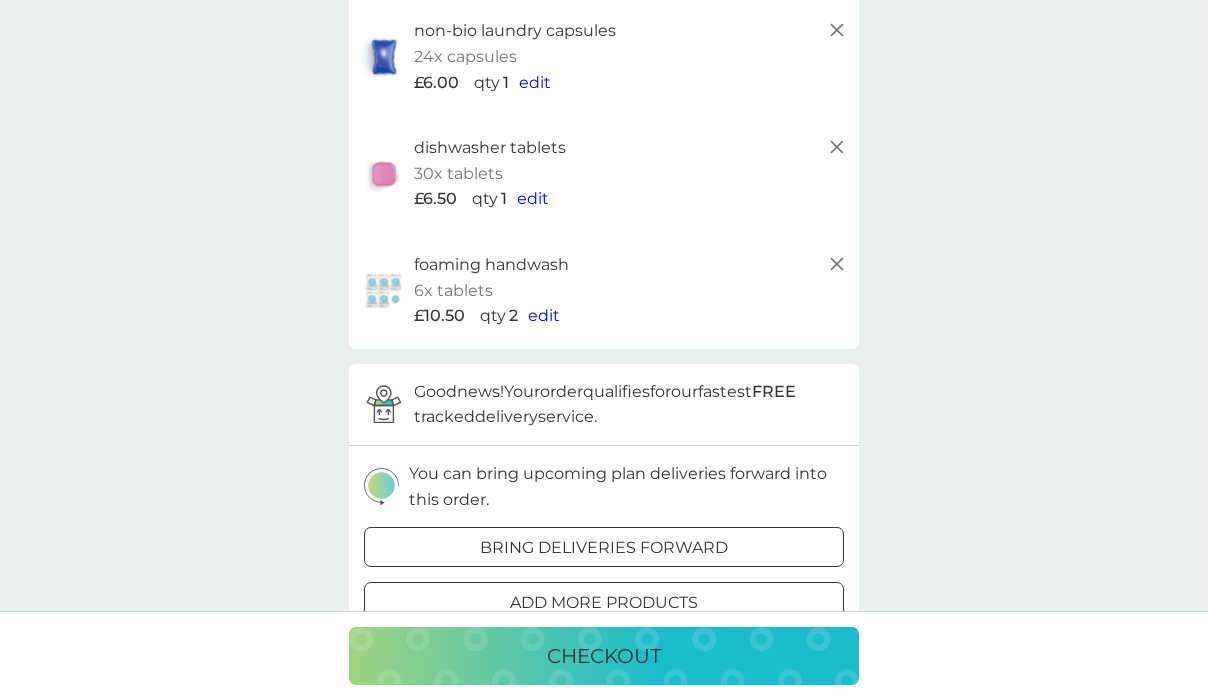 click 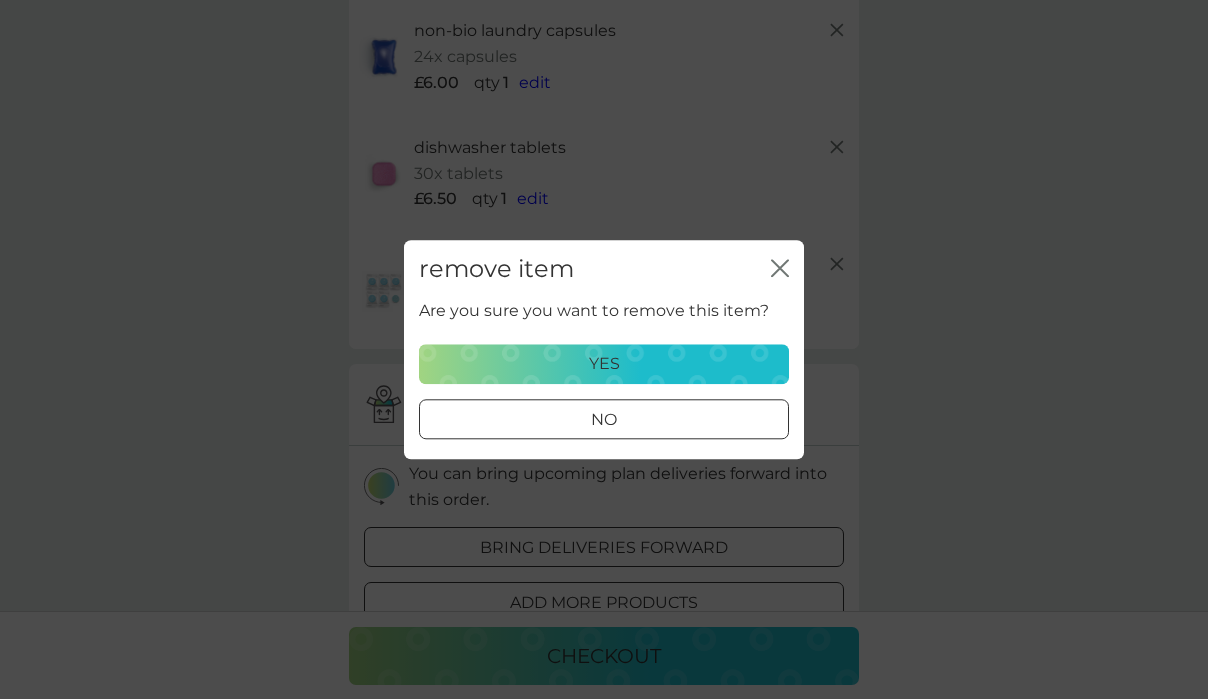 click on "yes" at bounding box center (604, 364) 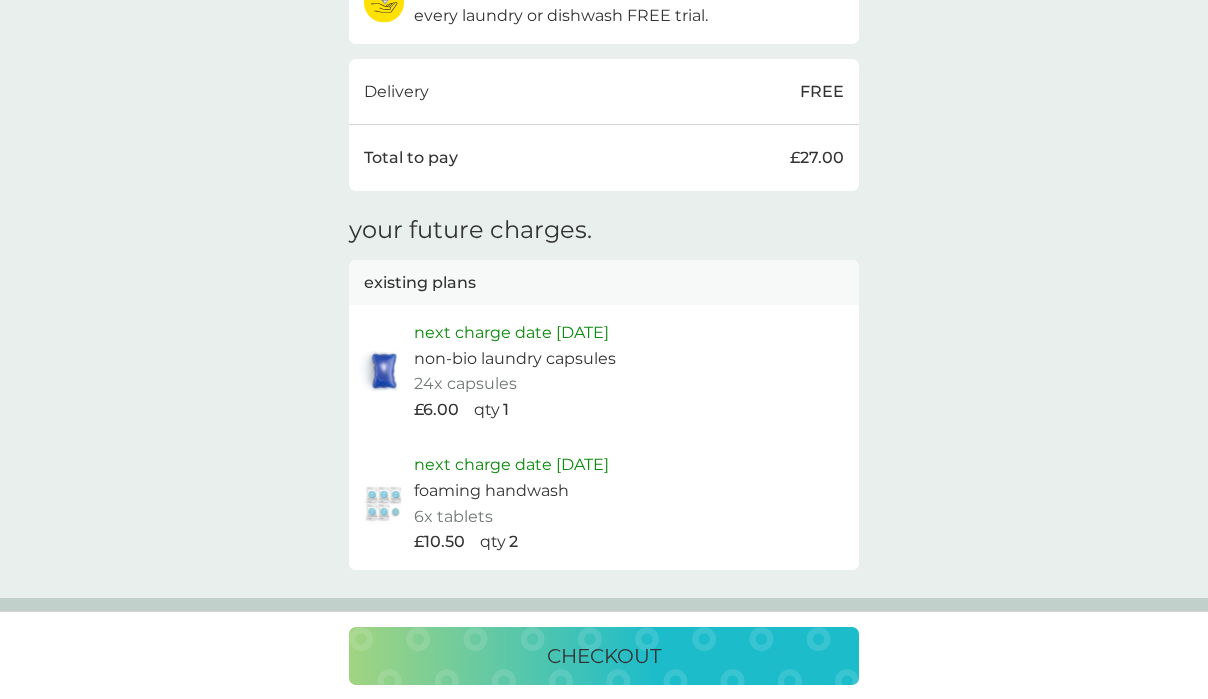 scroll, scrollTop: 757, scrollLeft: 0, axis: vertical 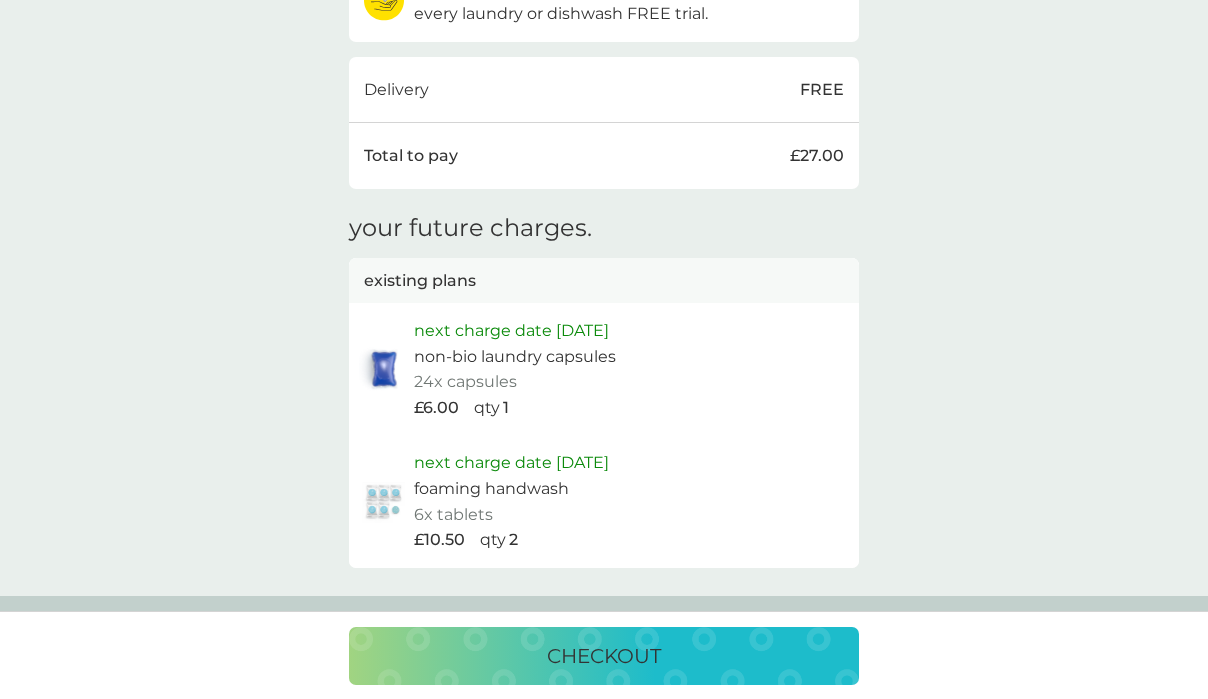 drag, startPoint x: 444, startPoint y: 330, endPoint x: 663, endPoint y: 324, distance: 219.08218 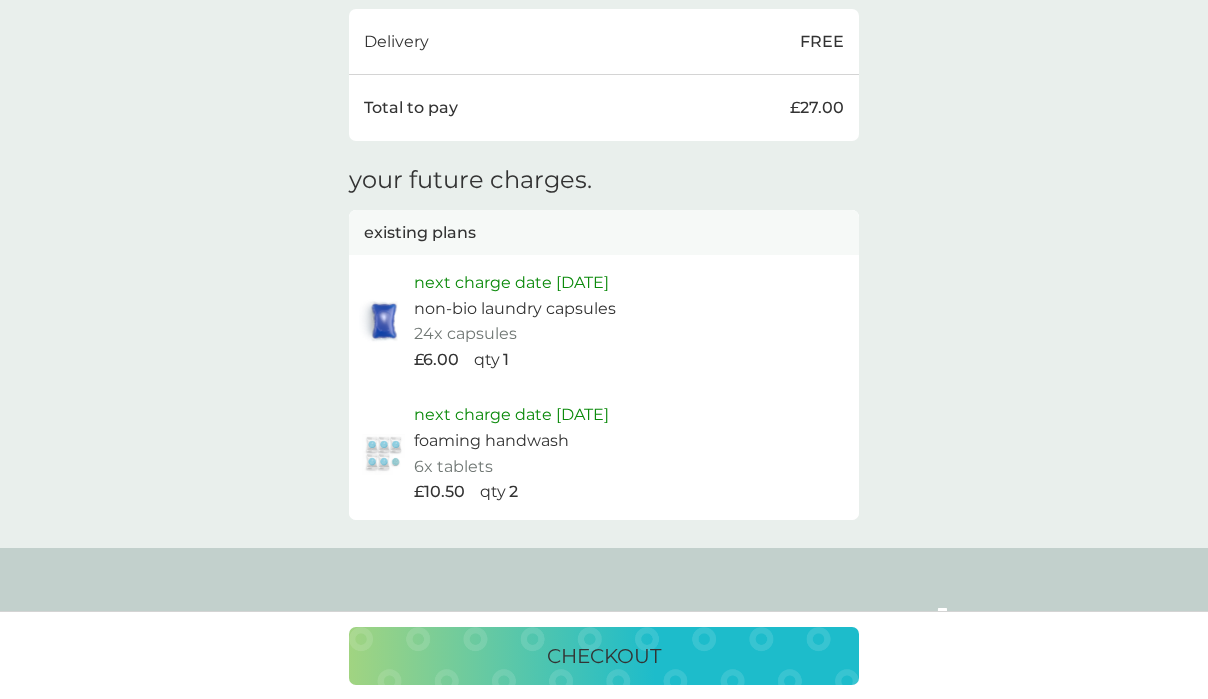 scroll, scrollTop: 825, scrollLeft: 0, axis: vertical 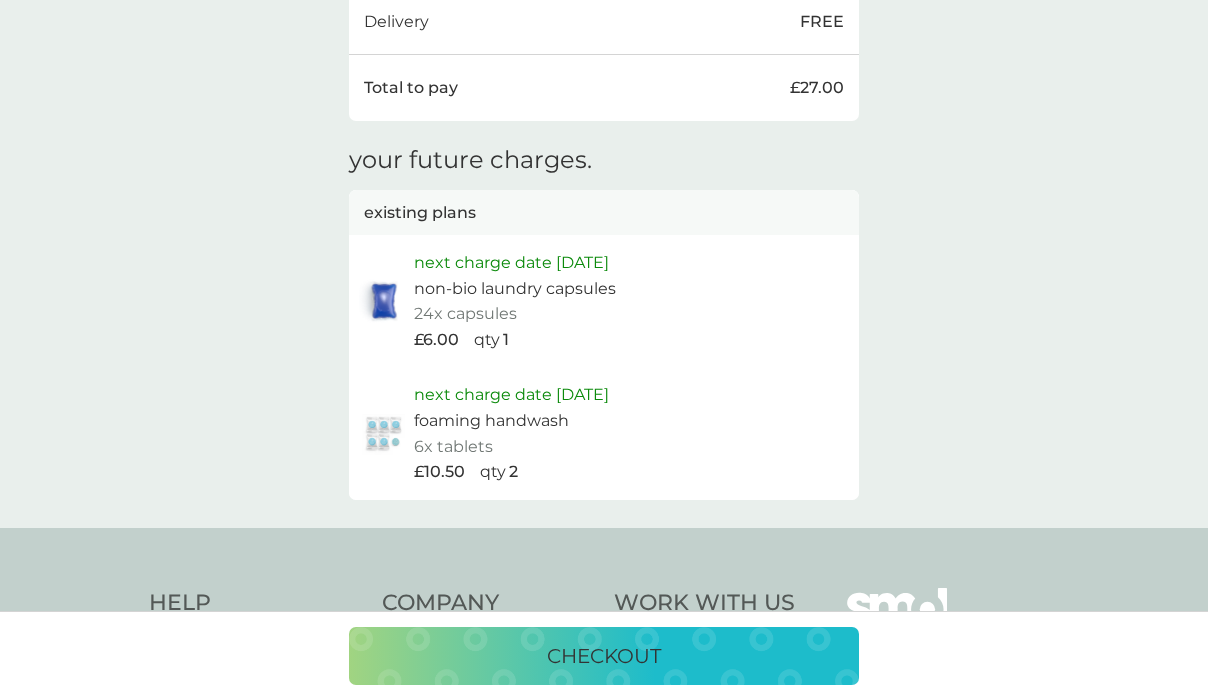 click on "checkout" at bounding box center (604, 656) 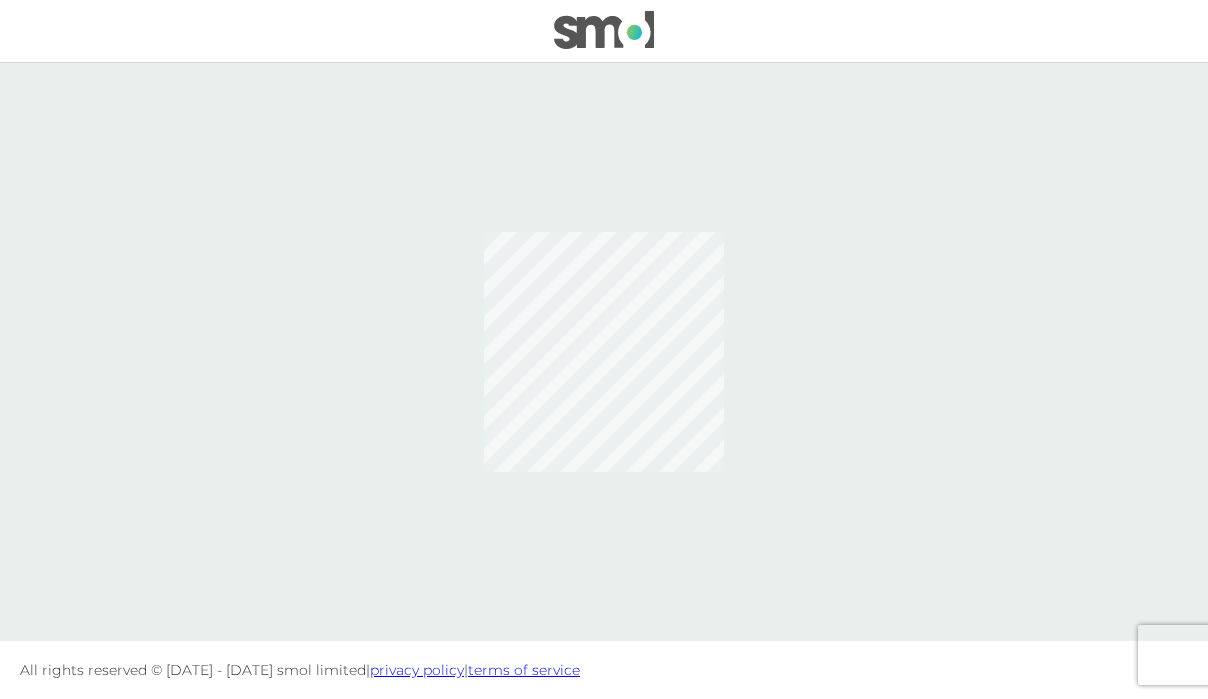 scroll, scrollTop: 0, scrollLeft: 0, axis: both 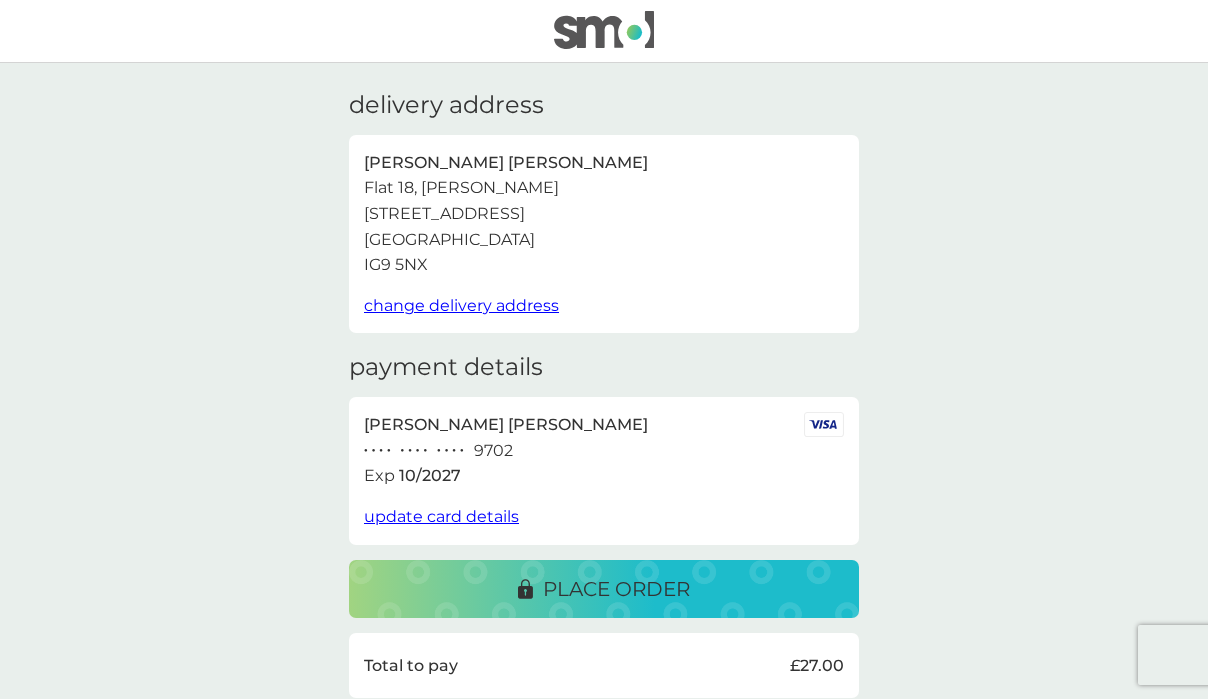 click on "place order" at bounding box center (604, 589) 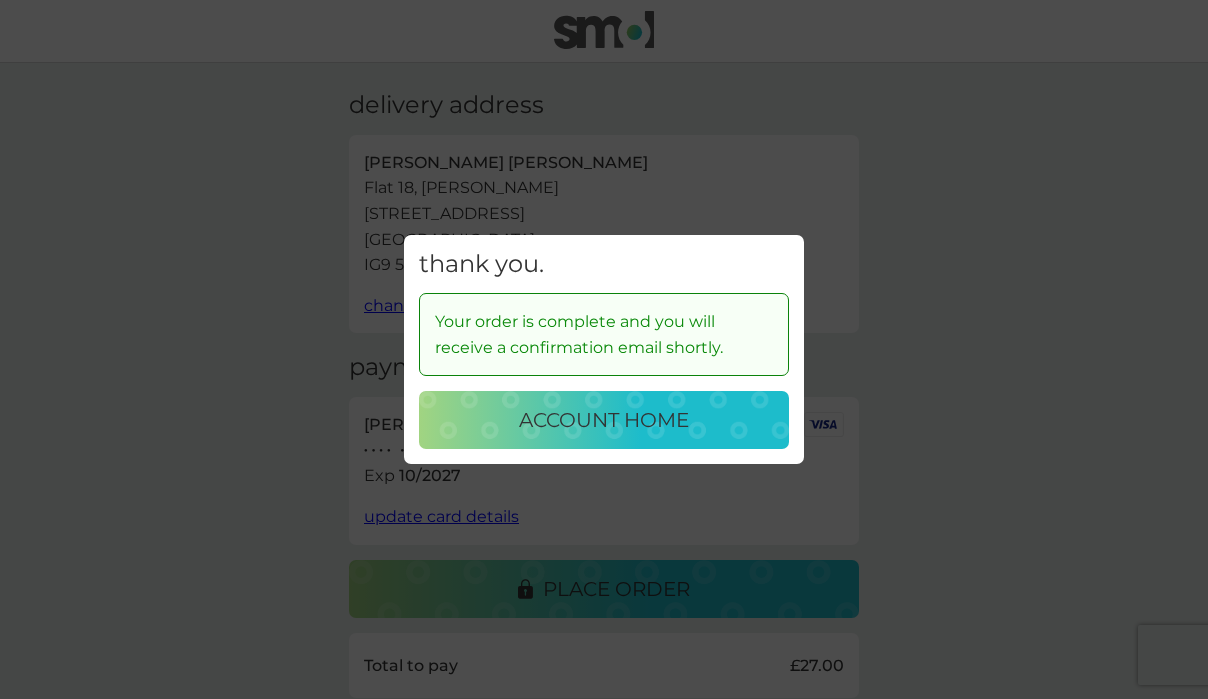 click on "account home" at bounding box center [604, 420] 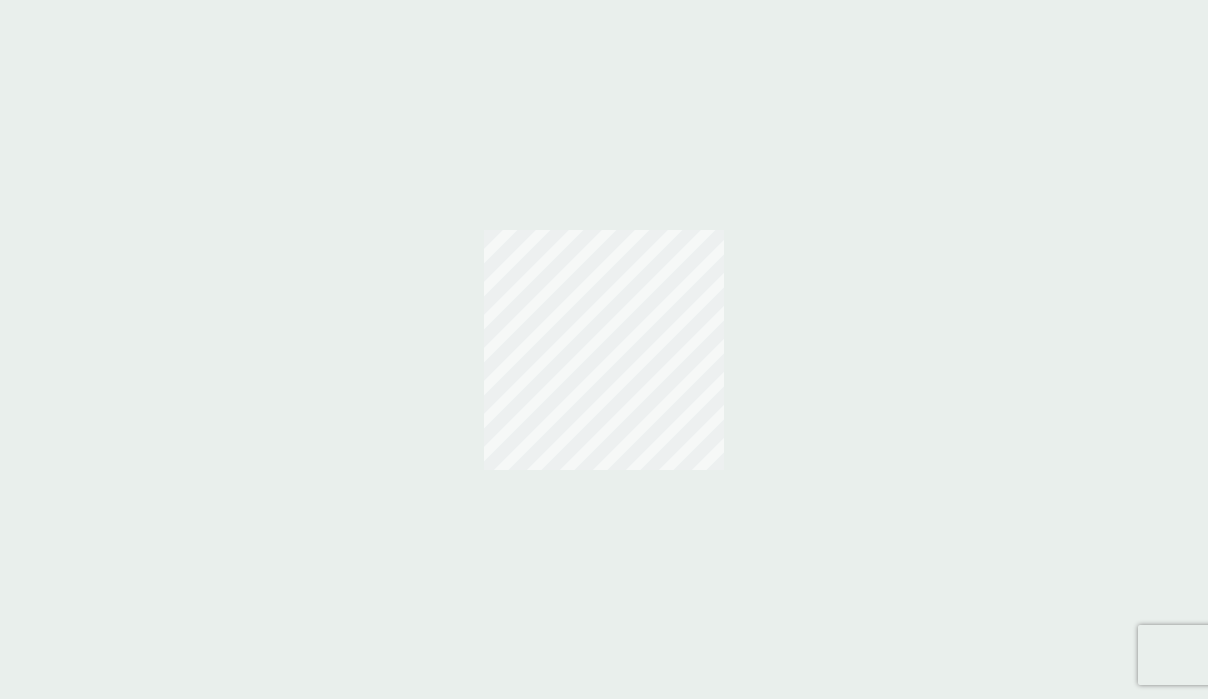 scroll, scrollTop: 0, scrollLeft: 0, axis: both 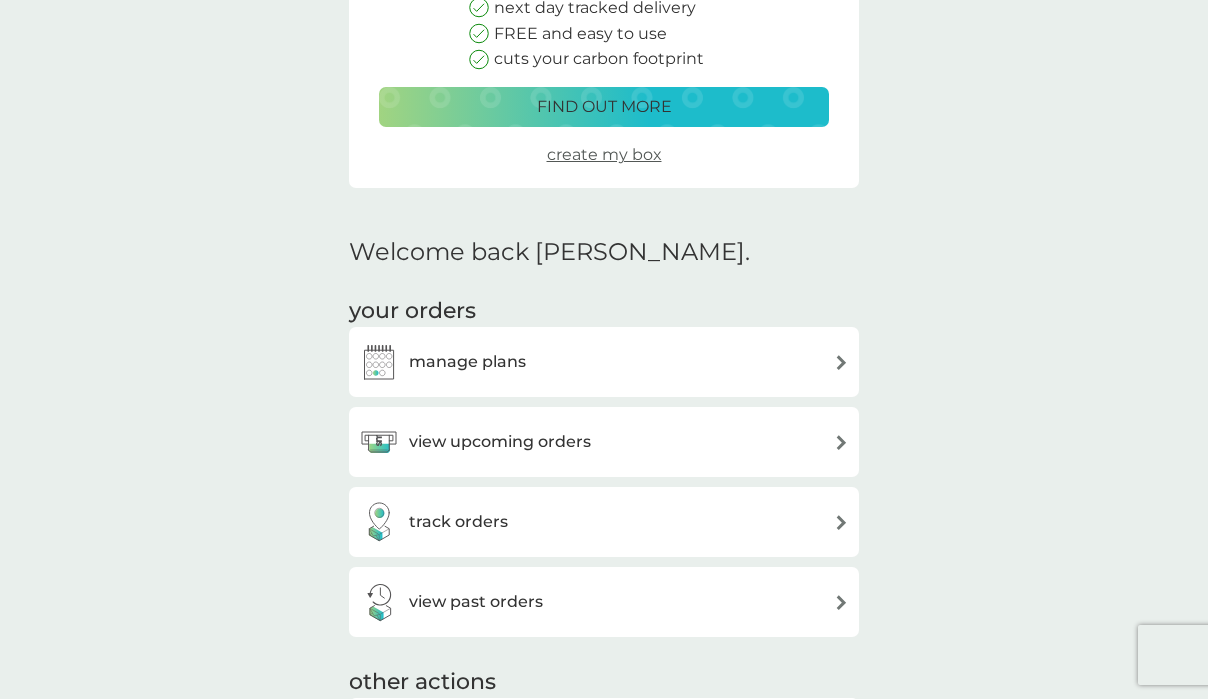 click on "manage plans" at bounding box center [467, 362] 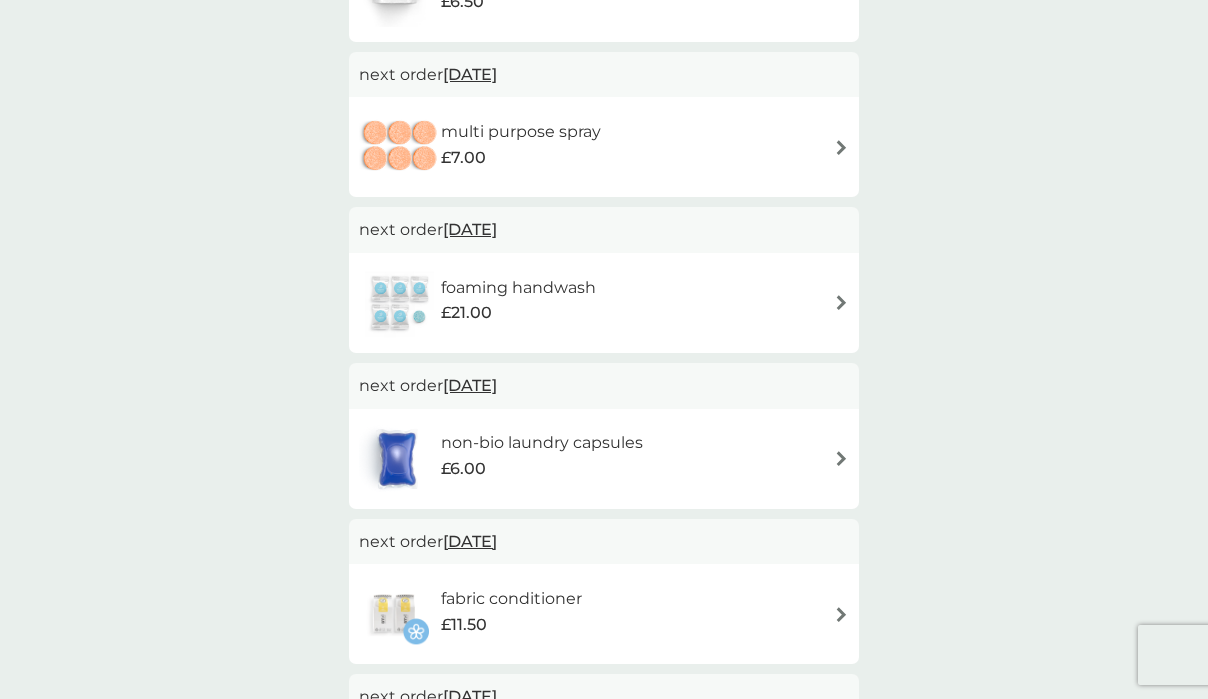 scroll, scrollTop: 522, scrollLeft: 0, axis: vertical 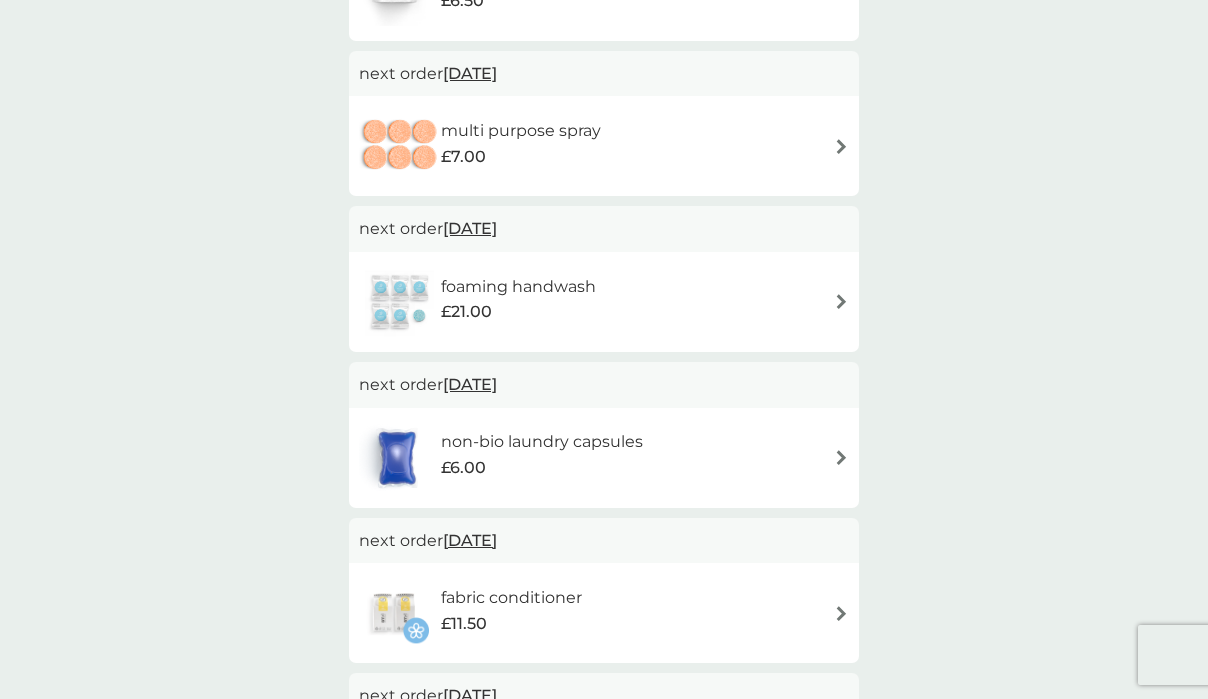 click on "non-bio laundry capsules" at bounding box center [542, 442] 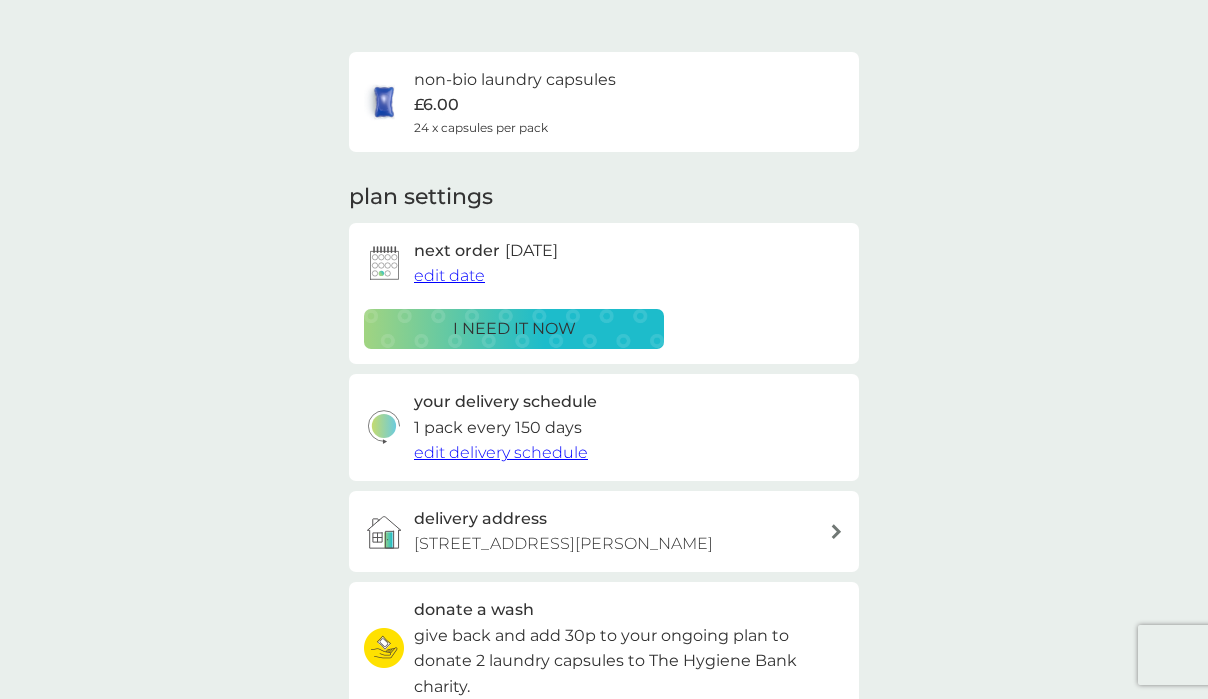 scroll, scrollTop: 120, scrollLeft: 0, axis: vertical 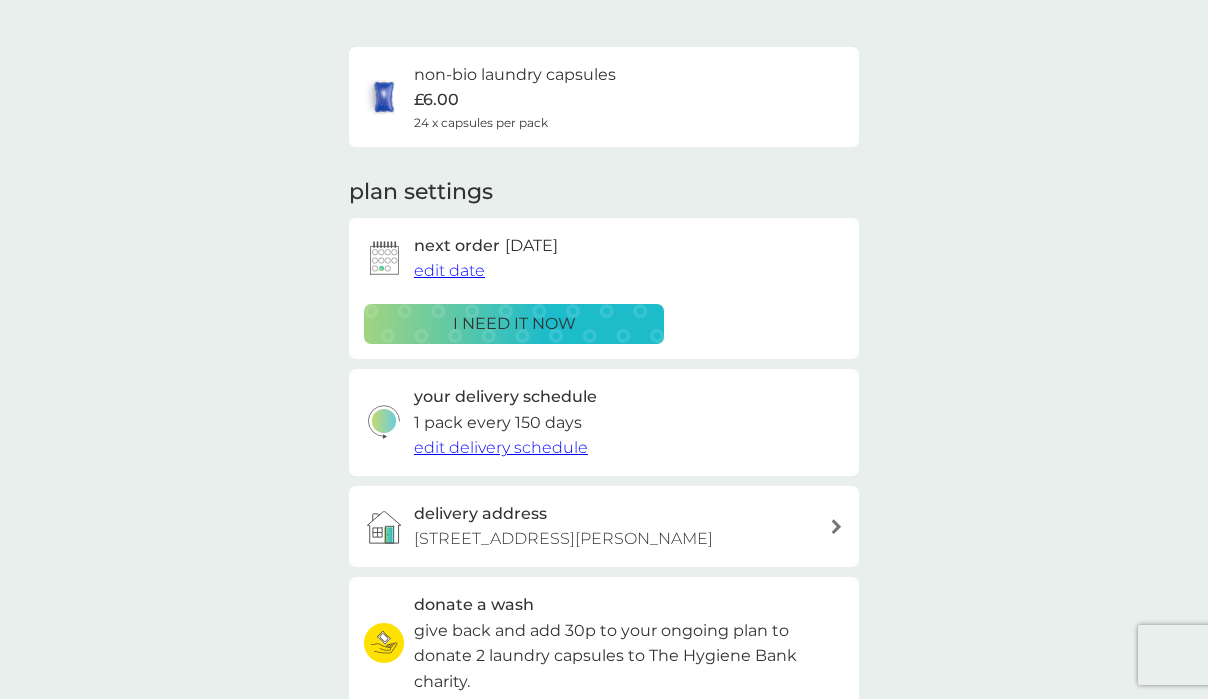click on "edit delivery schedule" at bounding box center [501, 447] 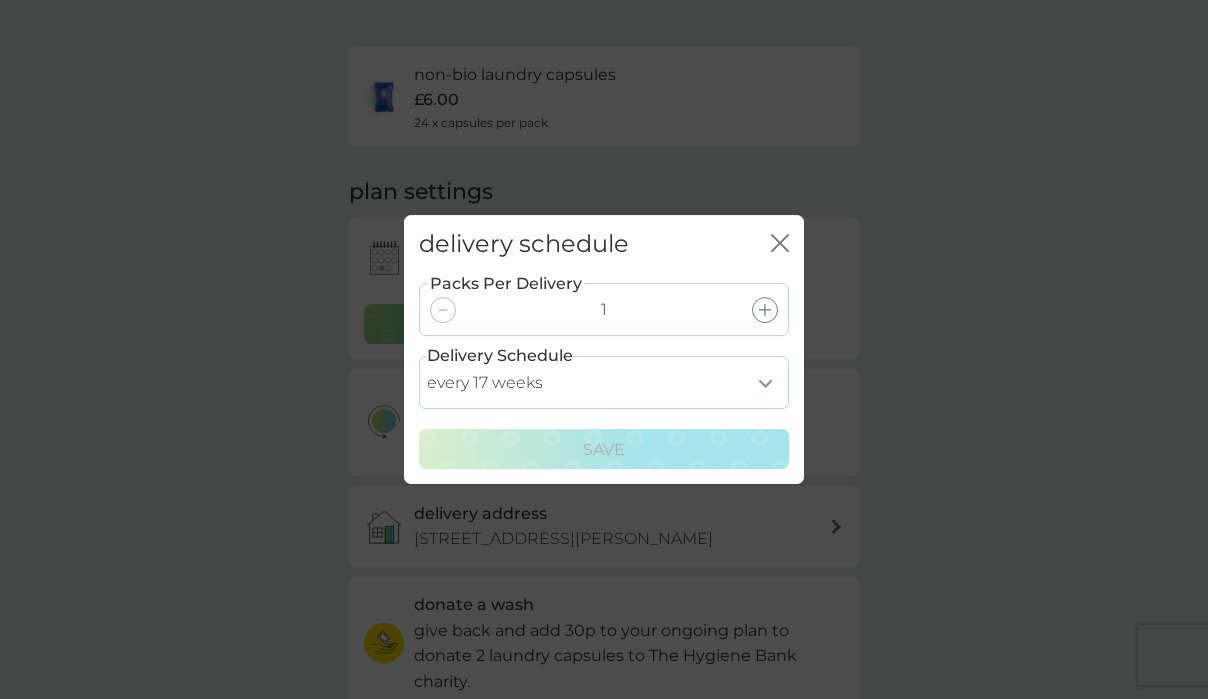 click on "every 1 week every 2 weeks every 3 weeks every 4 weeks every 5 weeks every 6 weeks every 7 weeks every 8 weeks every 9 weeks every 10 weeks every 11 weeks every 12 weeks every 13 weeks every 14 weeks every 15 weeks every 16 weeks every 17 weeks" at bounding box center (604, 382) 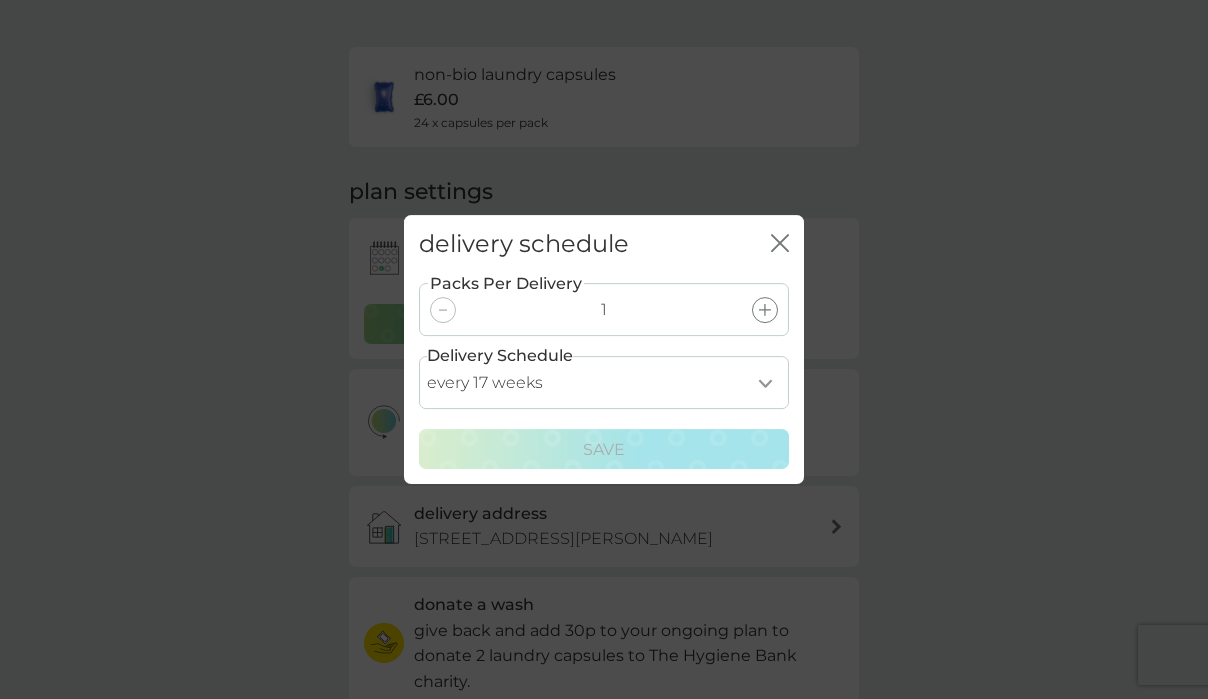 select on "84" 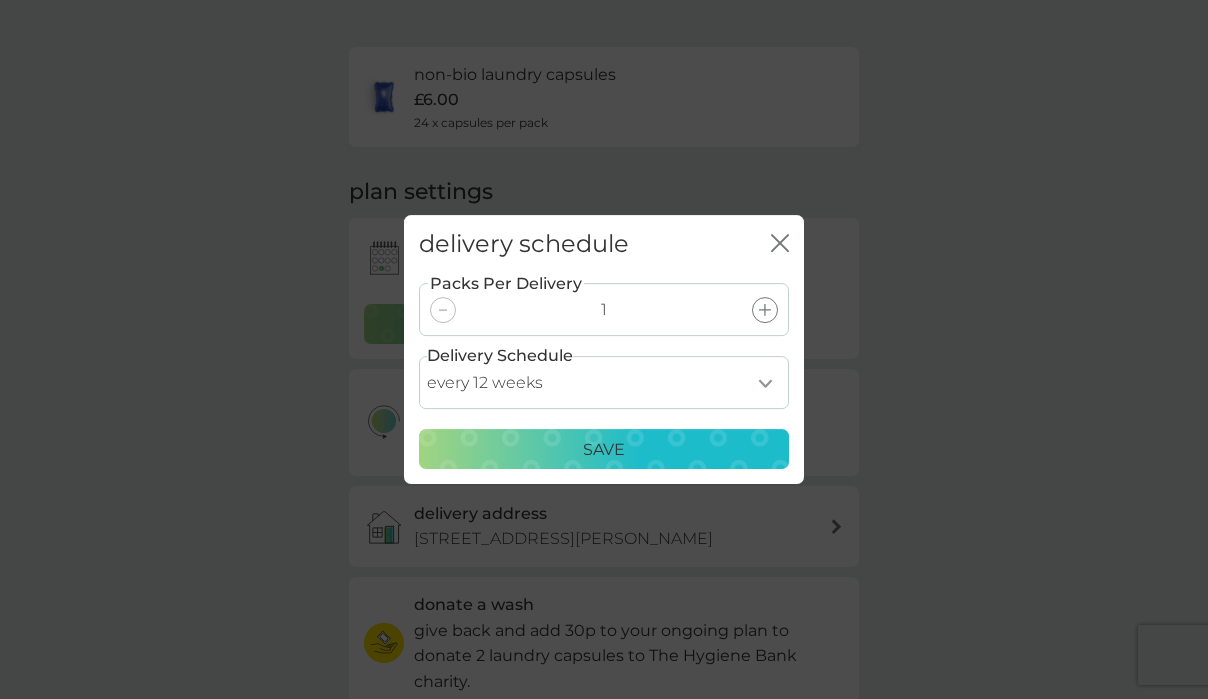 click on "Save" at bounding box center [604, 450] 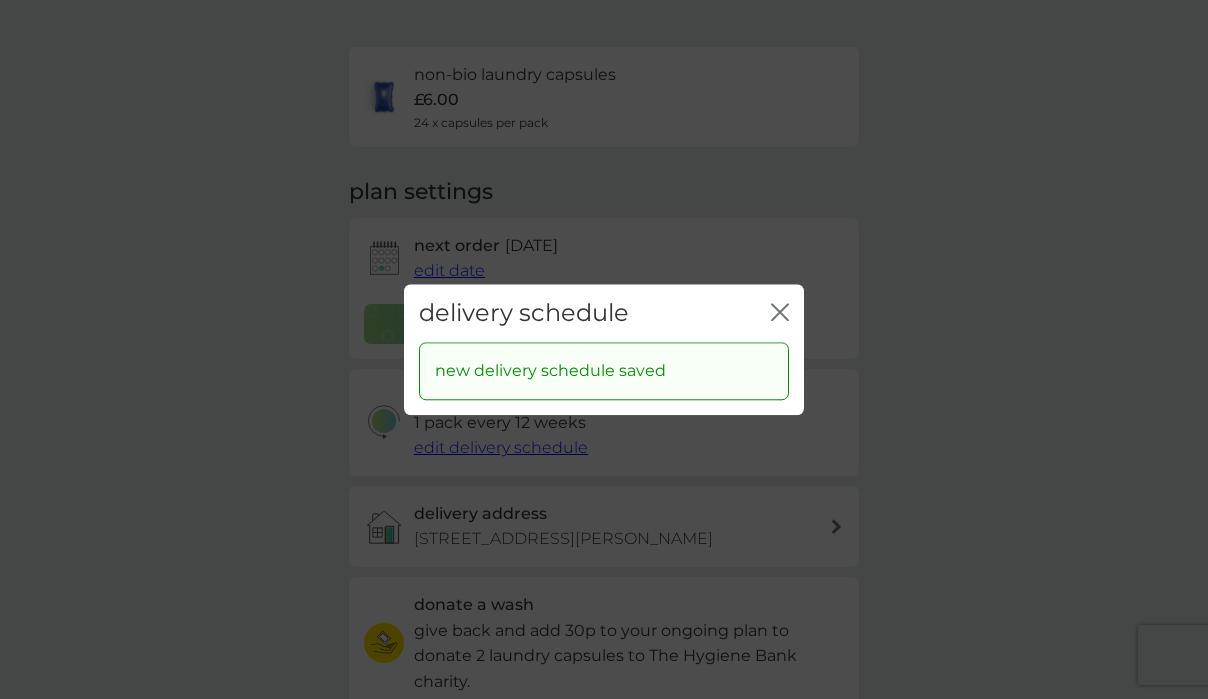 click on "close" 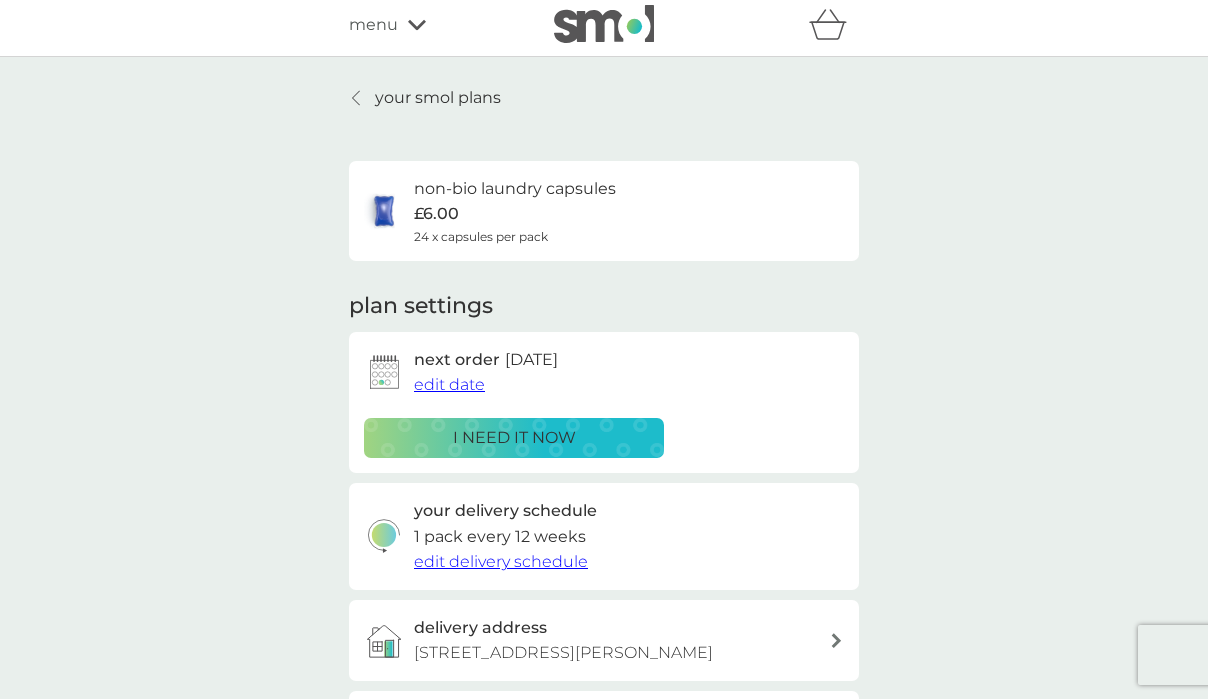 scroll, scrollTop: 0, scrollLeft: 0, axis: both 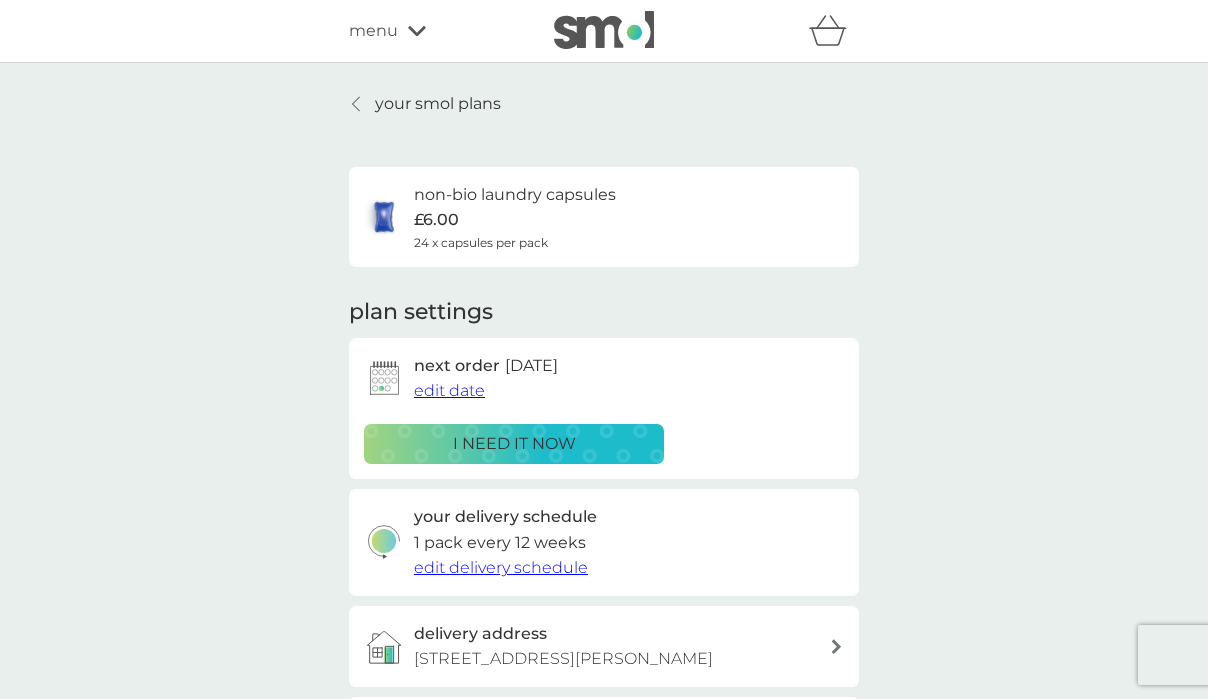 click on "edit date" at bounding box center [449, 390] 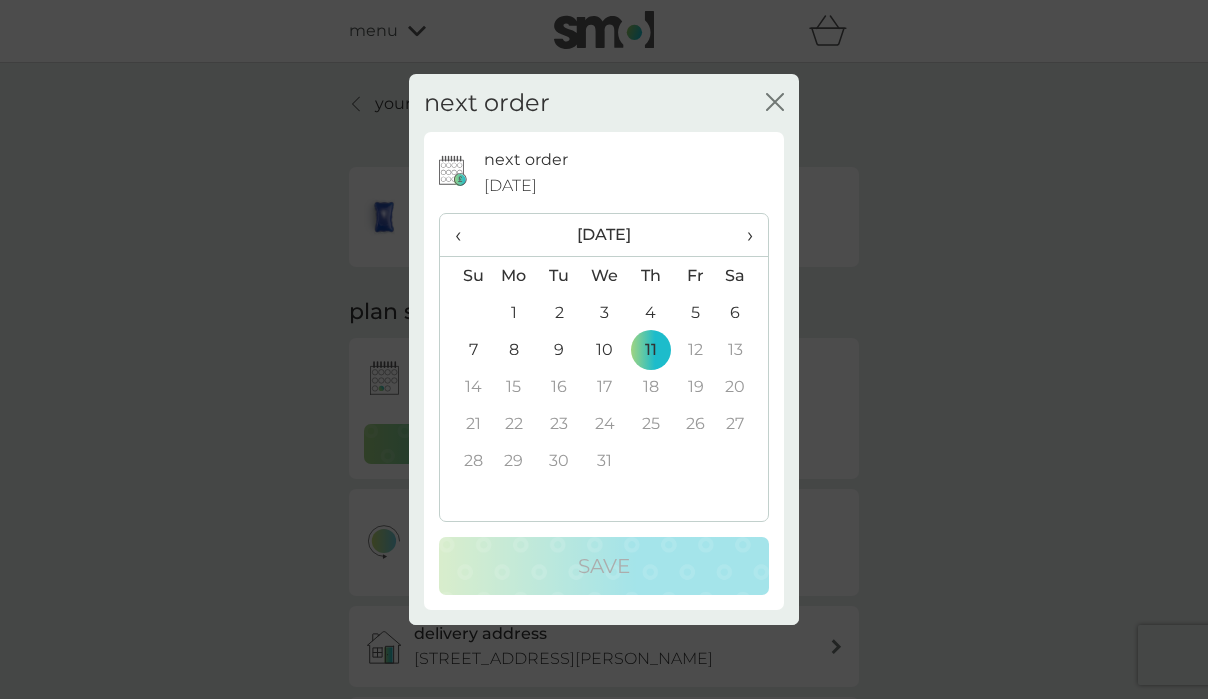 click on "‹" at bounding box center [465, 235] 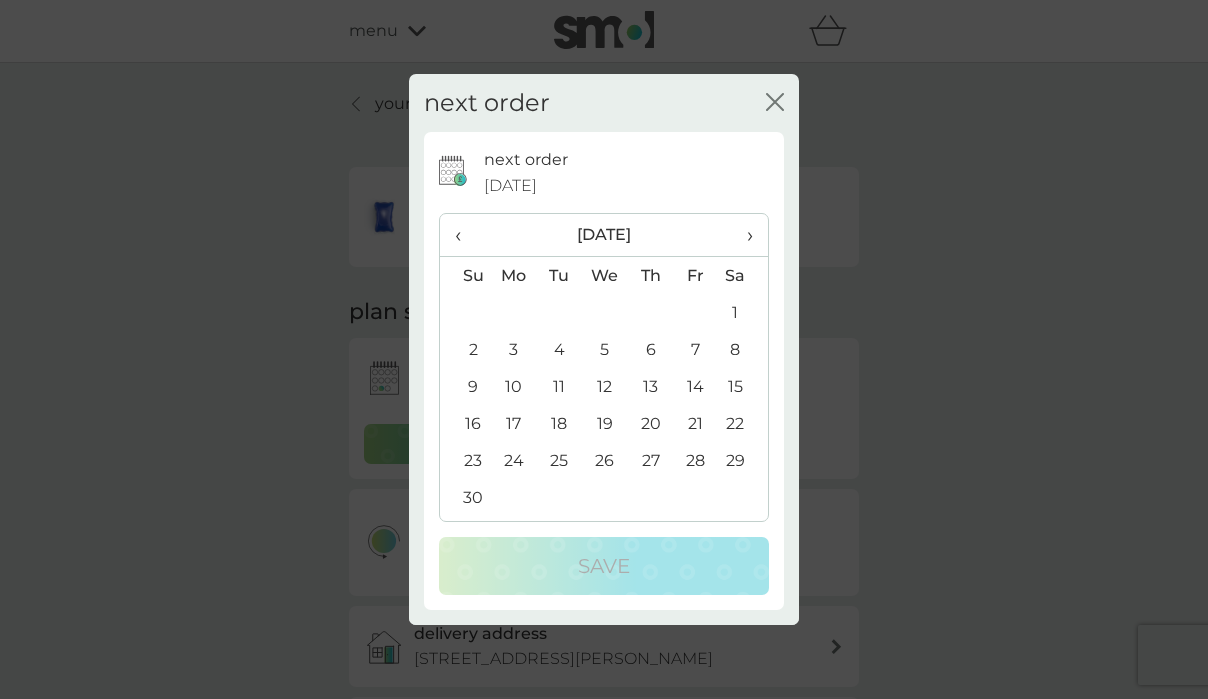 click on "‹" at bounding box center (465, 235) 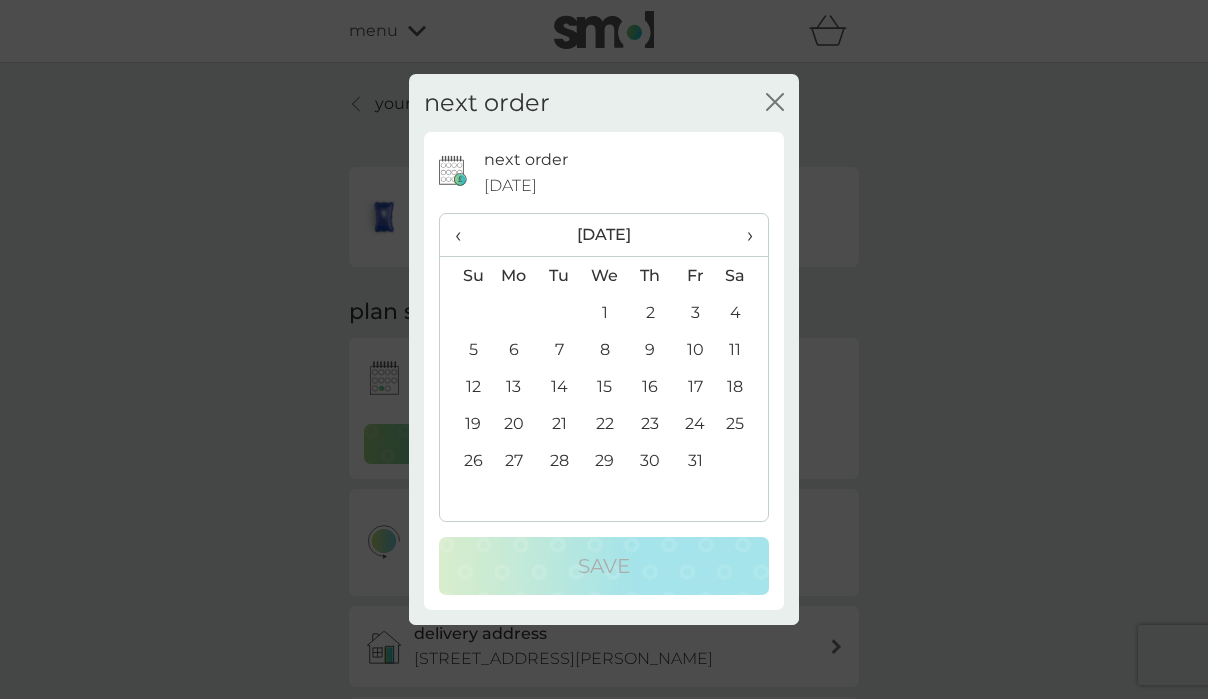 click on "‹" at bounding box center [465, 235] 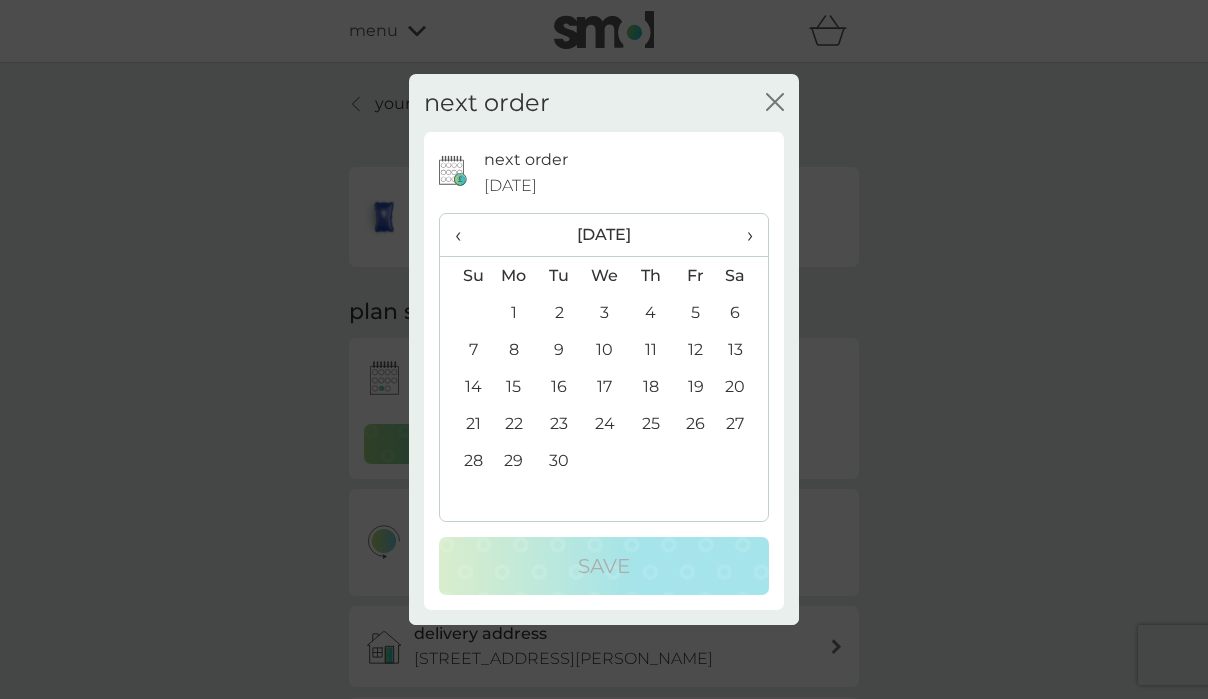 click on "‹" at bounding box center [465, 235] 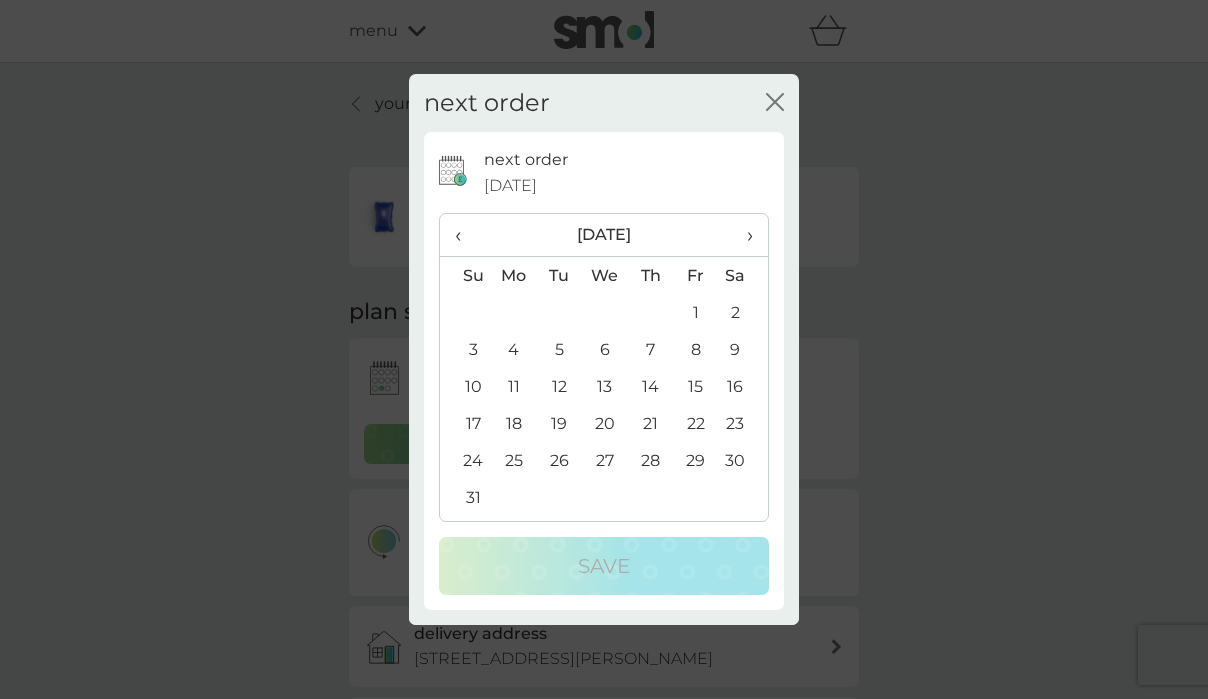 click on "‹" at bounding box center [465, 235] 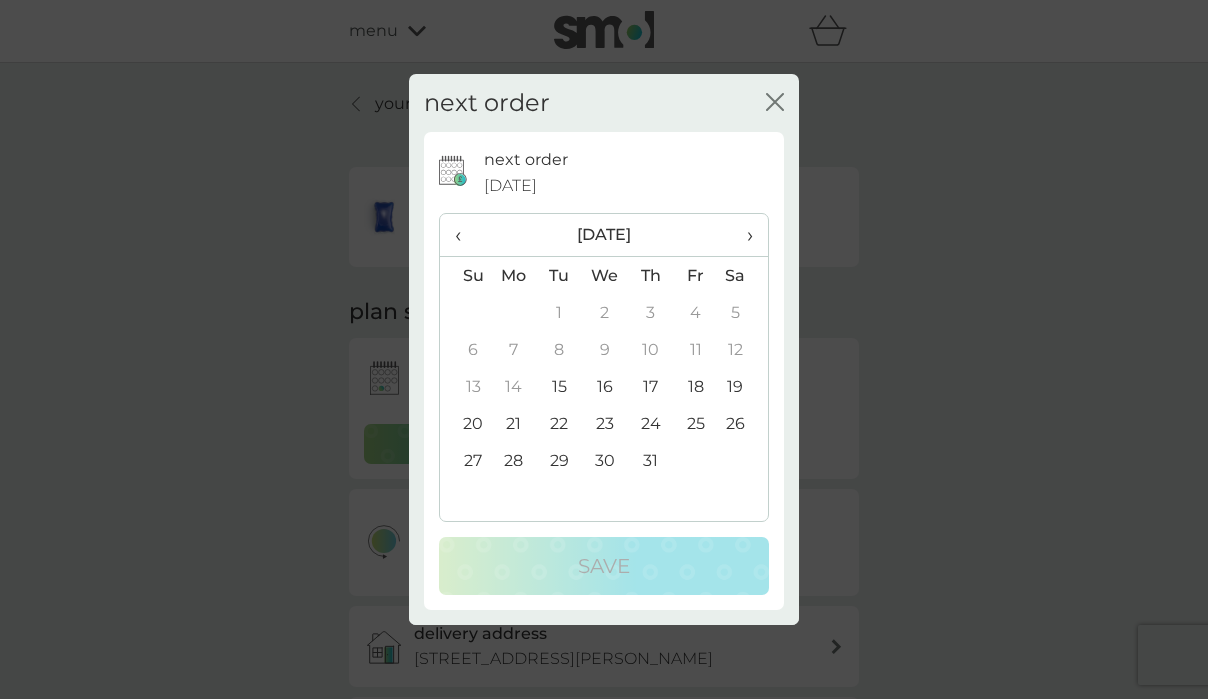 click on "›" at bounding box center (743, 235) 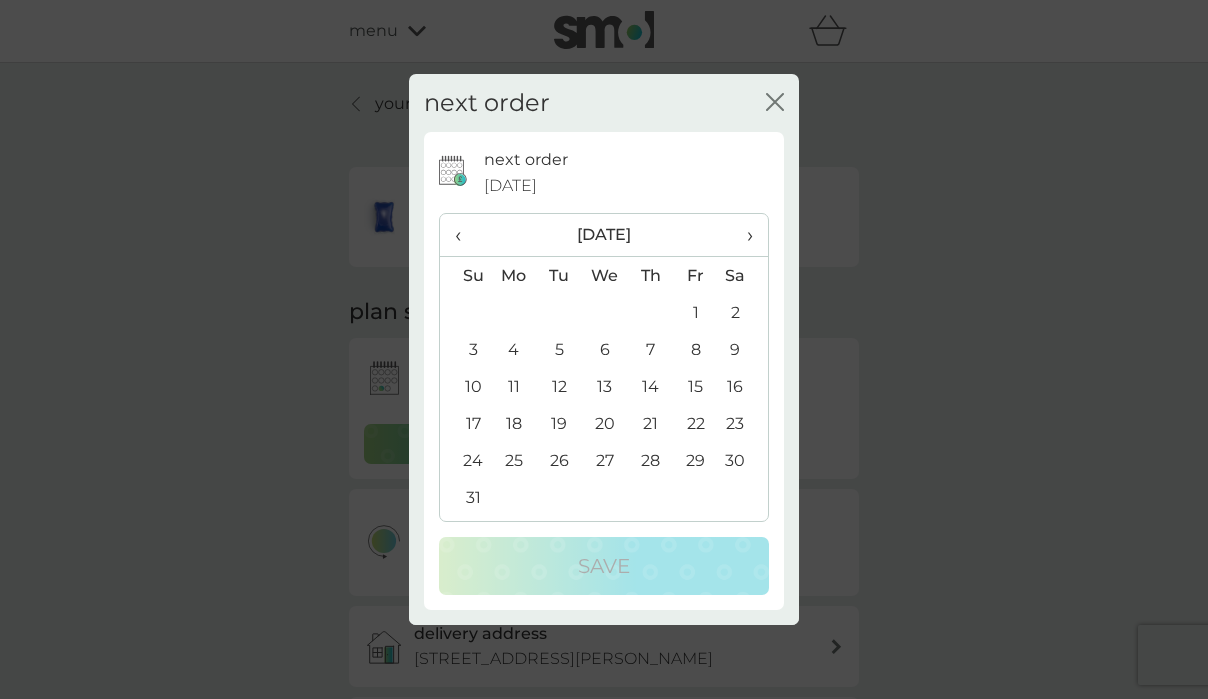 click on "›" at bounding box center [743, 235] 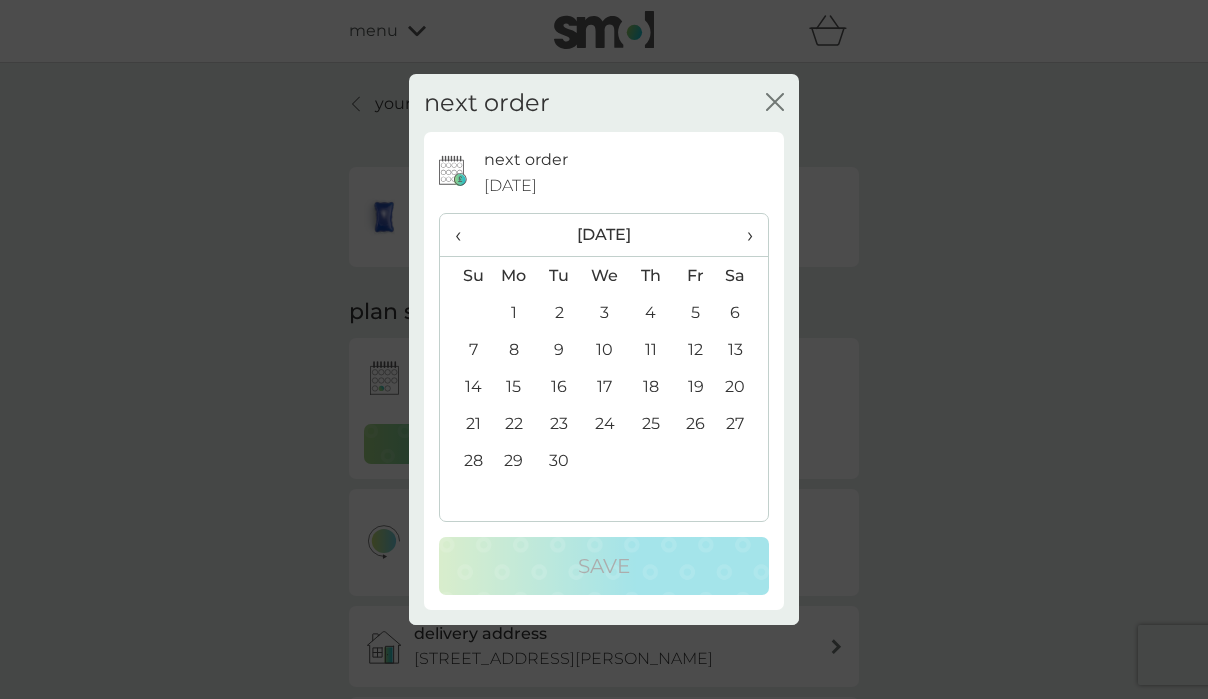 click on "›" at bounding box center (743, 235) 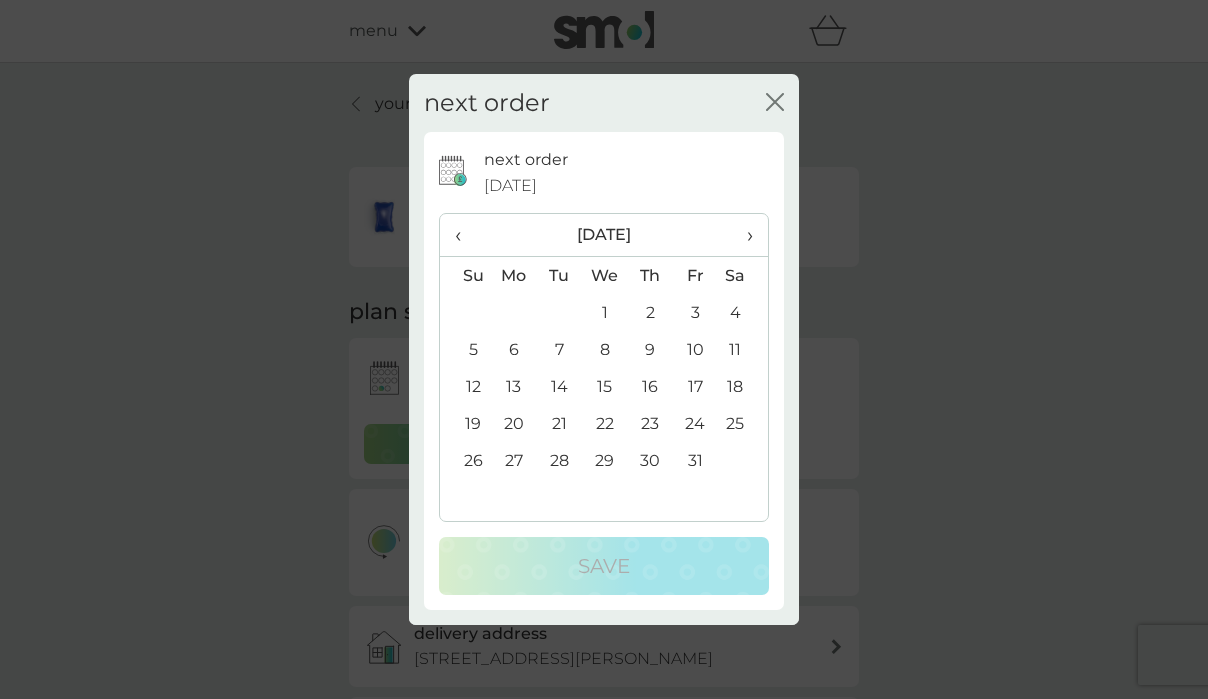click on "6" at bounding box center [514, 349] 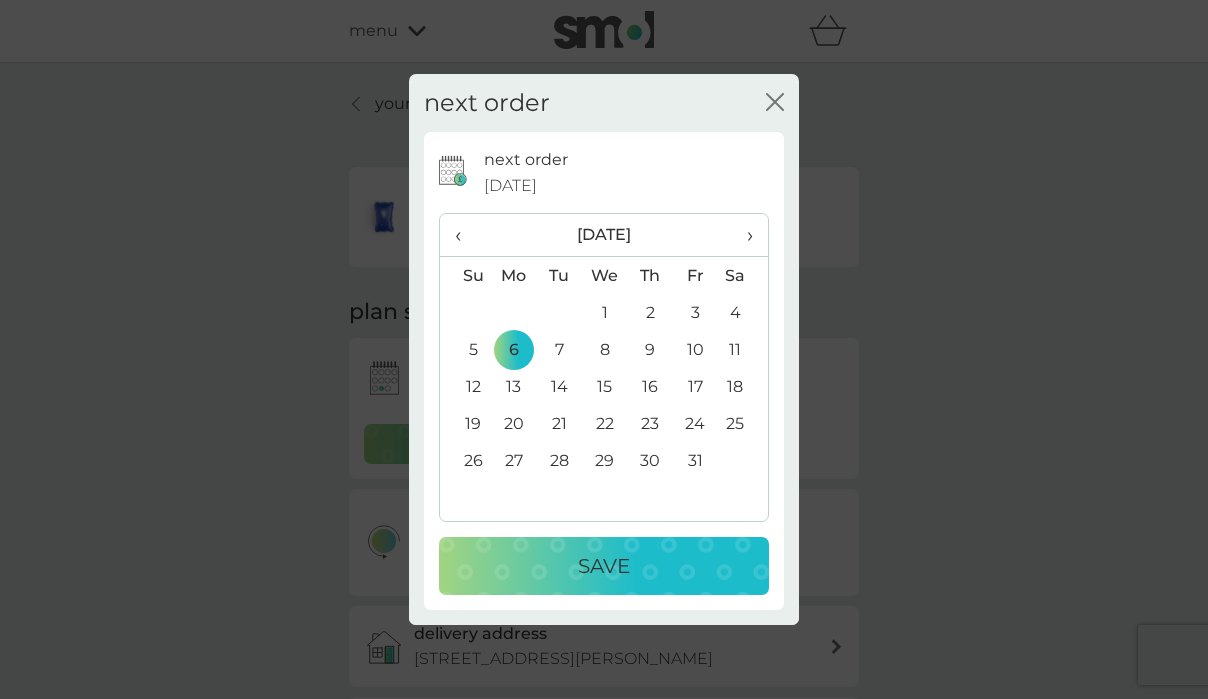 click on "Save" at bounding box center (604, 566) 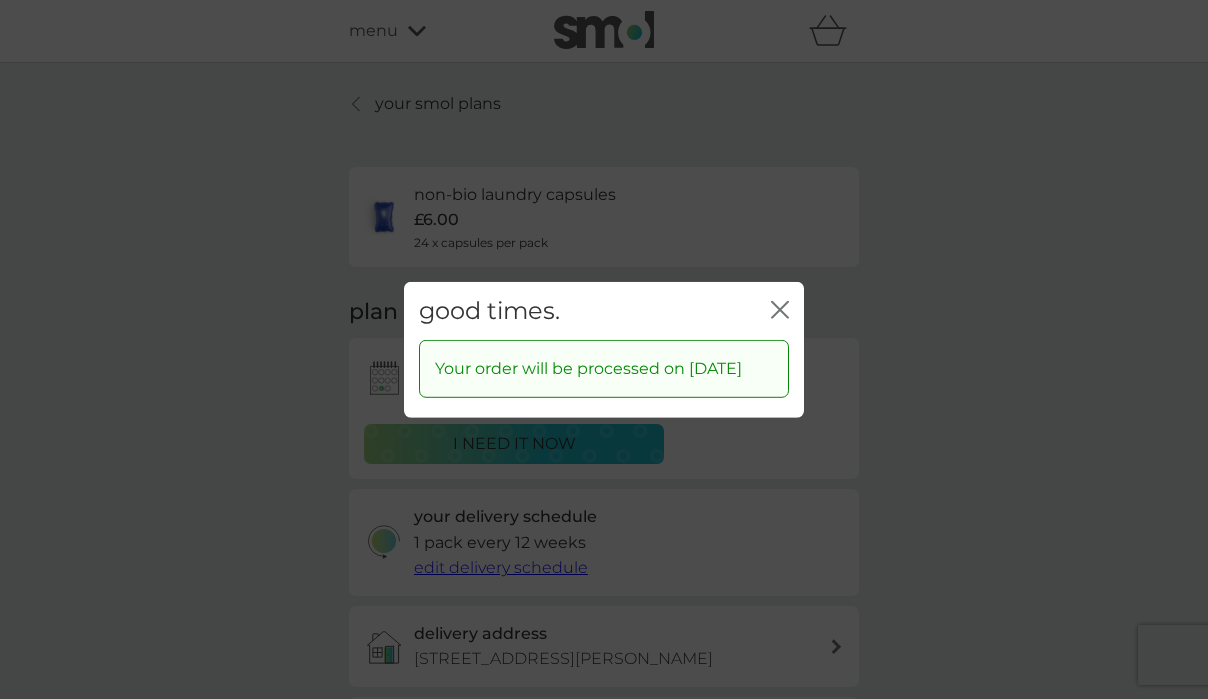 click on "close" 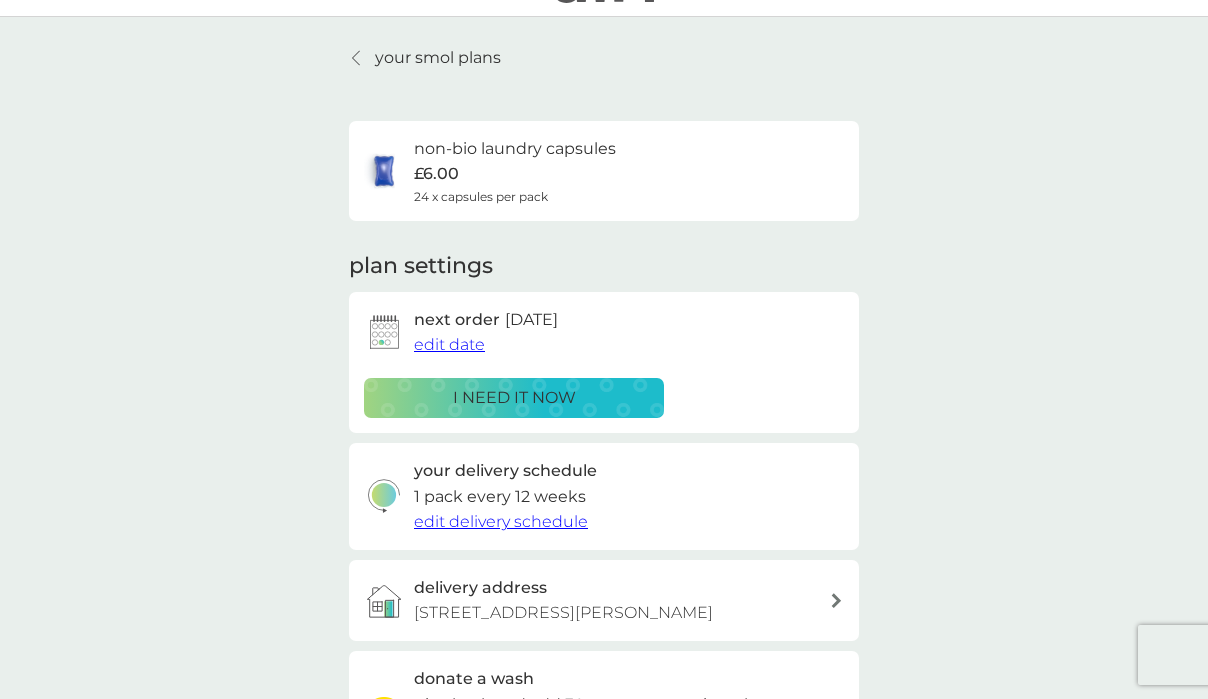 scroll, scrollTop: 0, scrollLeft: 0, axis: both 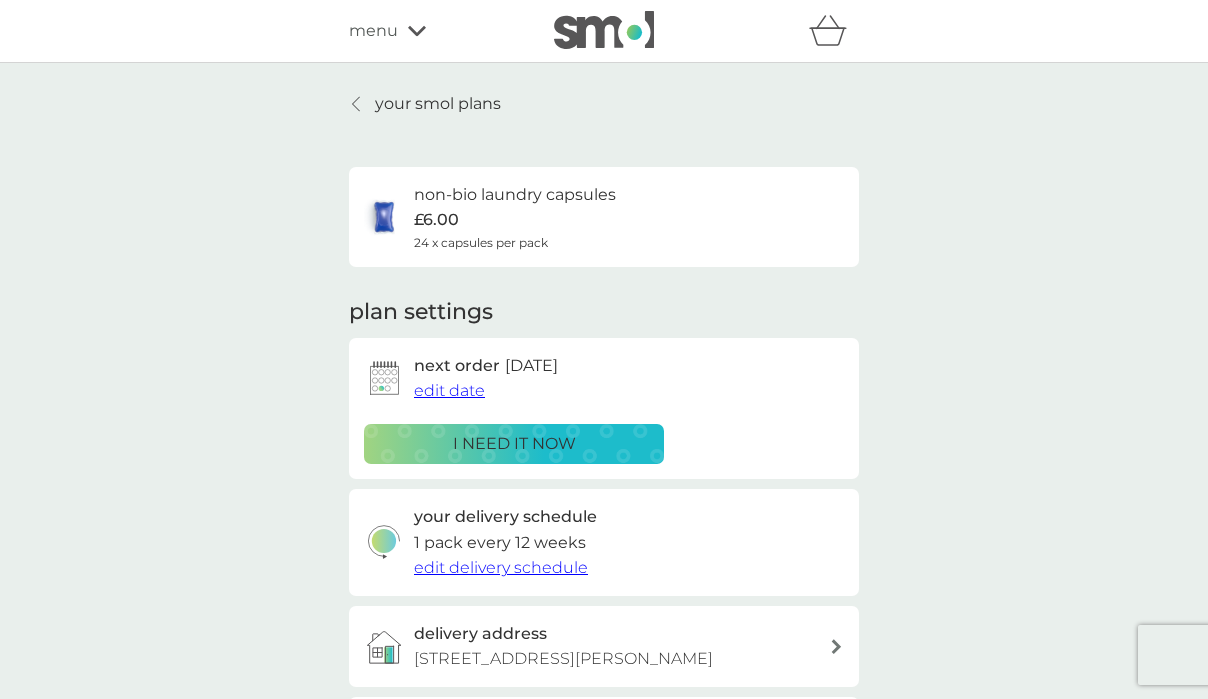 click on "your smol plans" at bounding box center [425, 104] 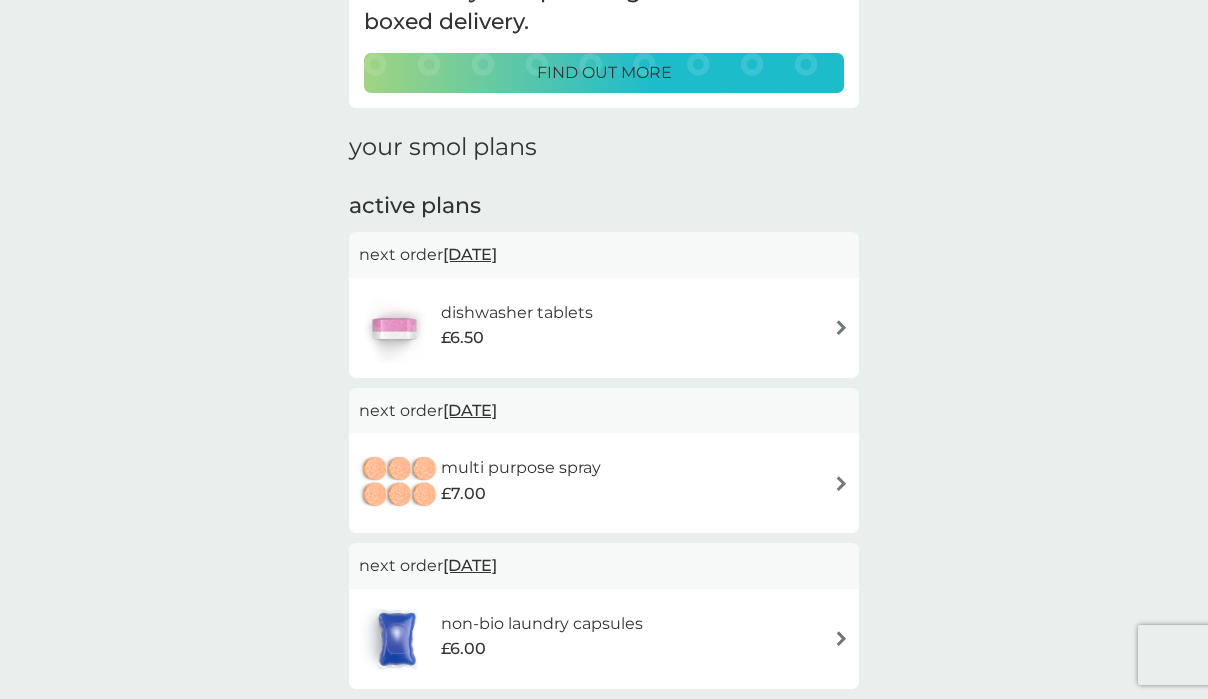 scroll, scrollTop: 0, scrollLeft: 0, axis: both 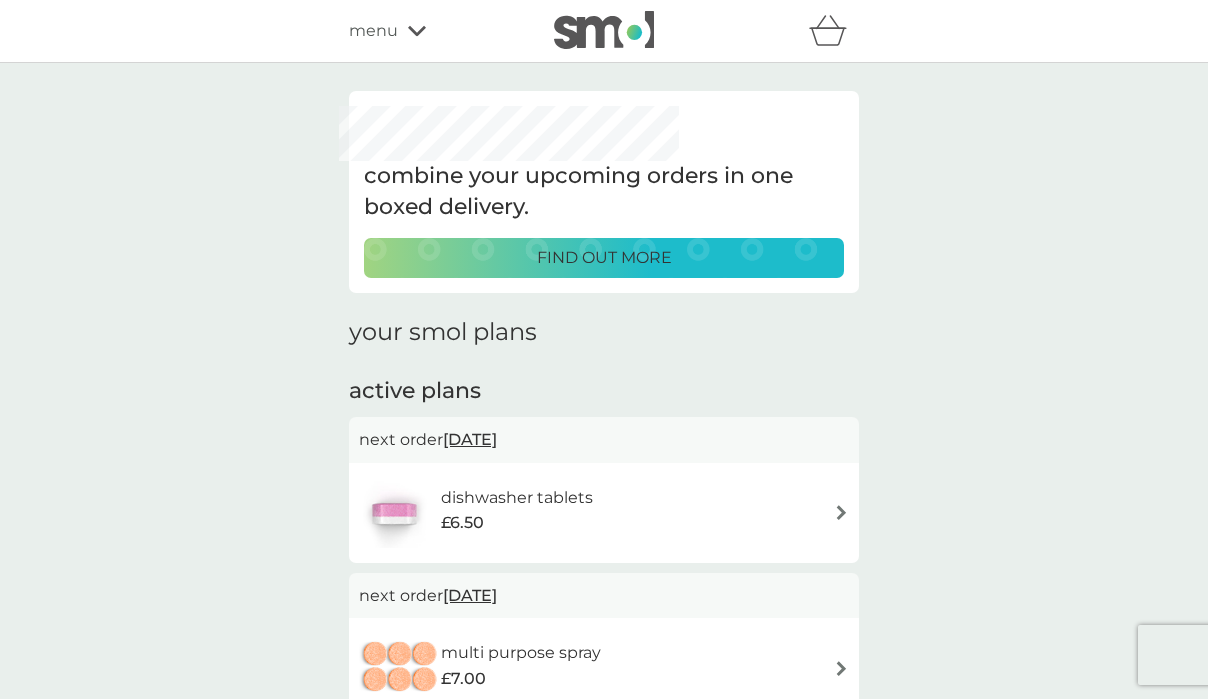 click 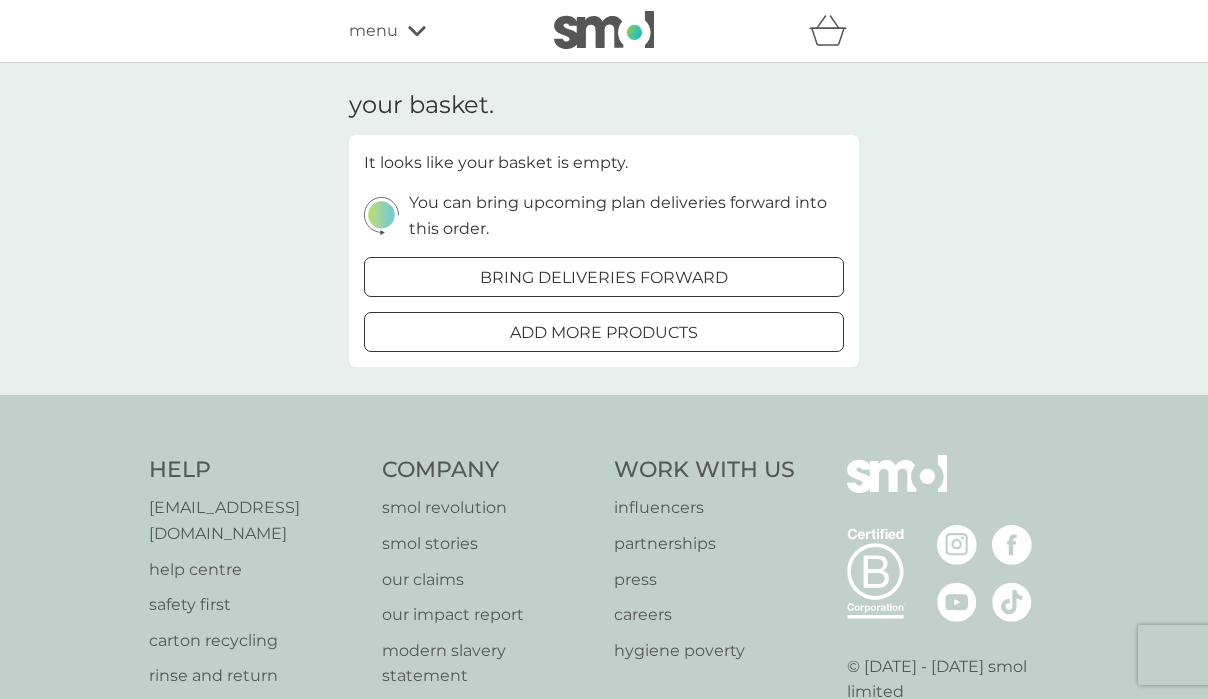 click on "menu" at bounding box center (373, 31) 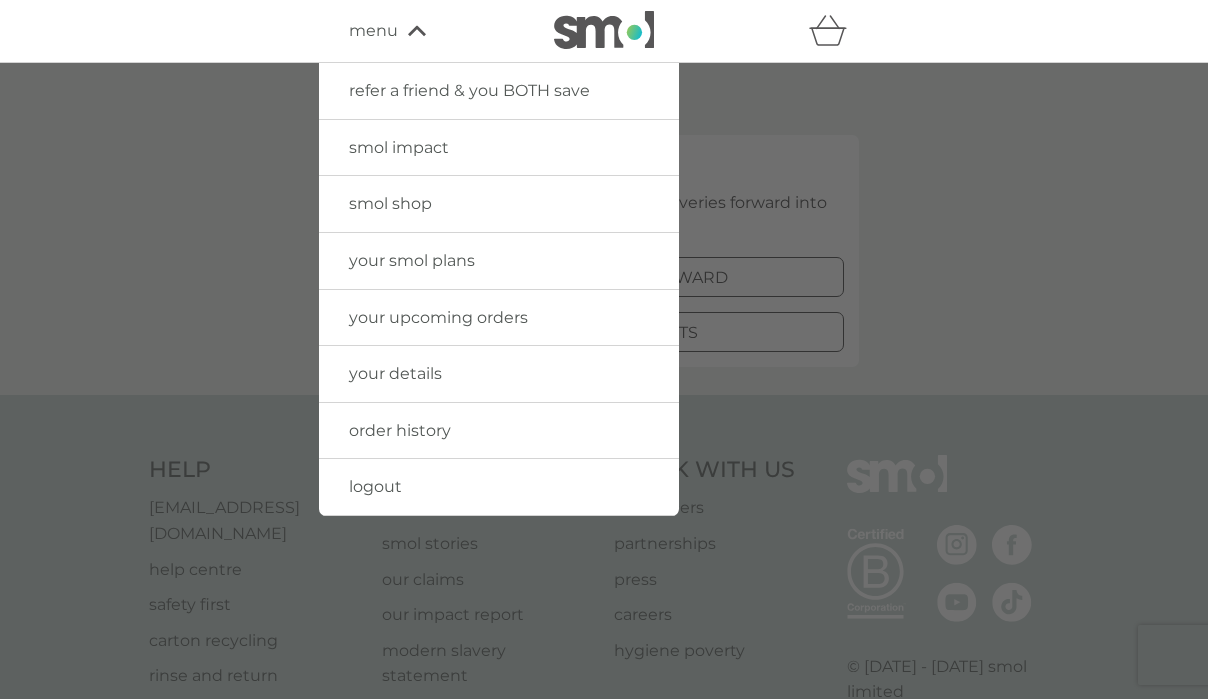 click on "menu" at bounding box center (373, 31) 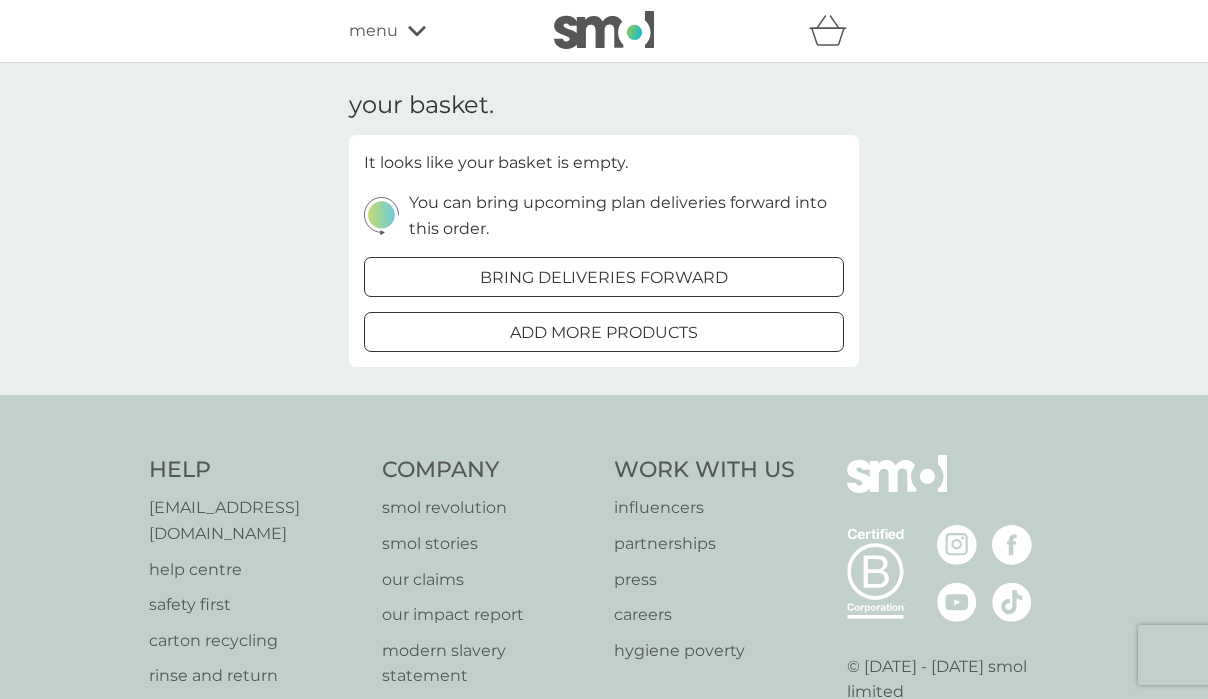 click on "menu" at bounding box center [373, 31] 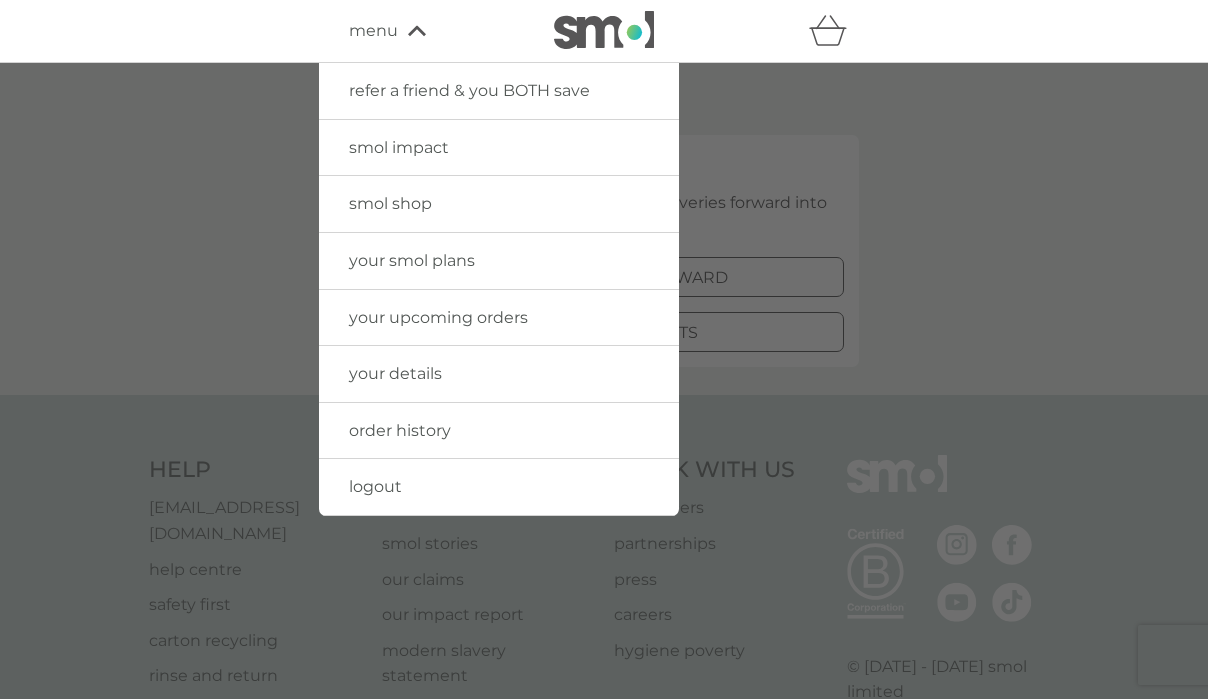 click on "your upcoming orders" at bounding box center [499, 318] 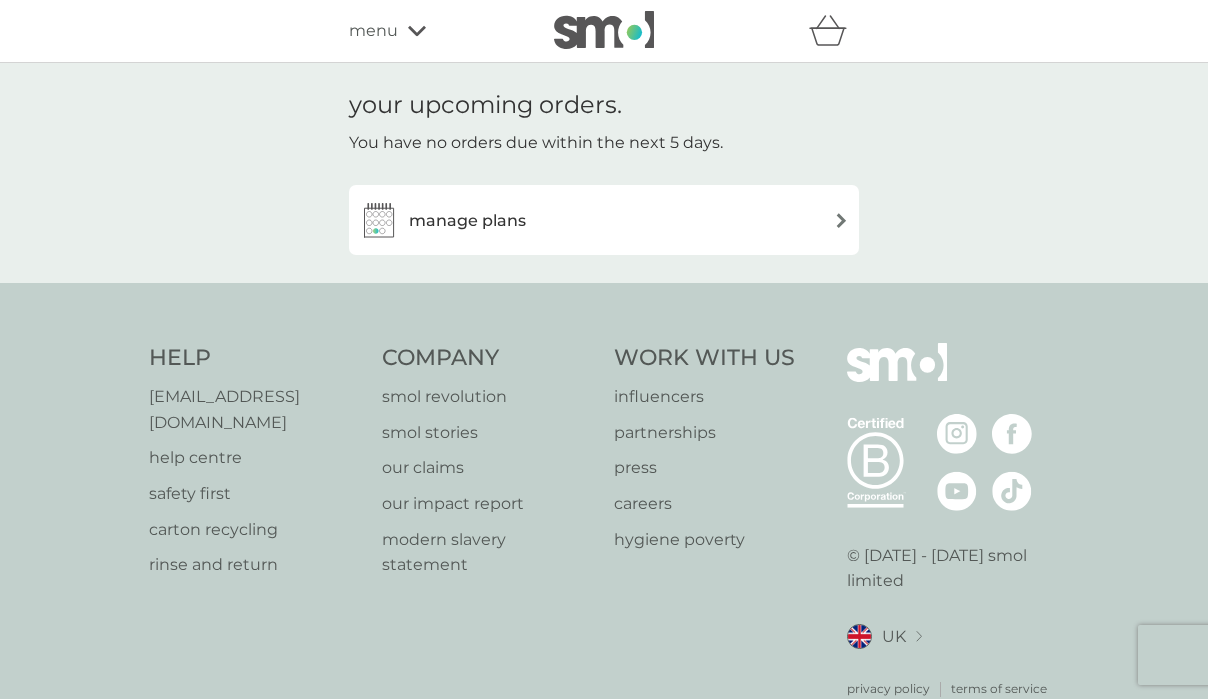 click on "manage plans" at bounding box center [604, 220] 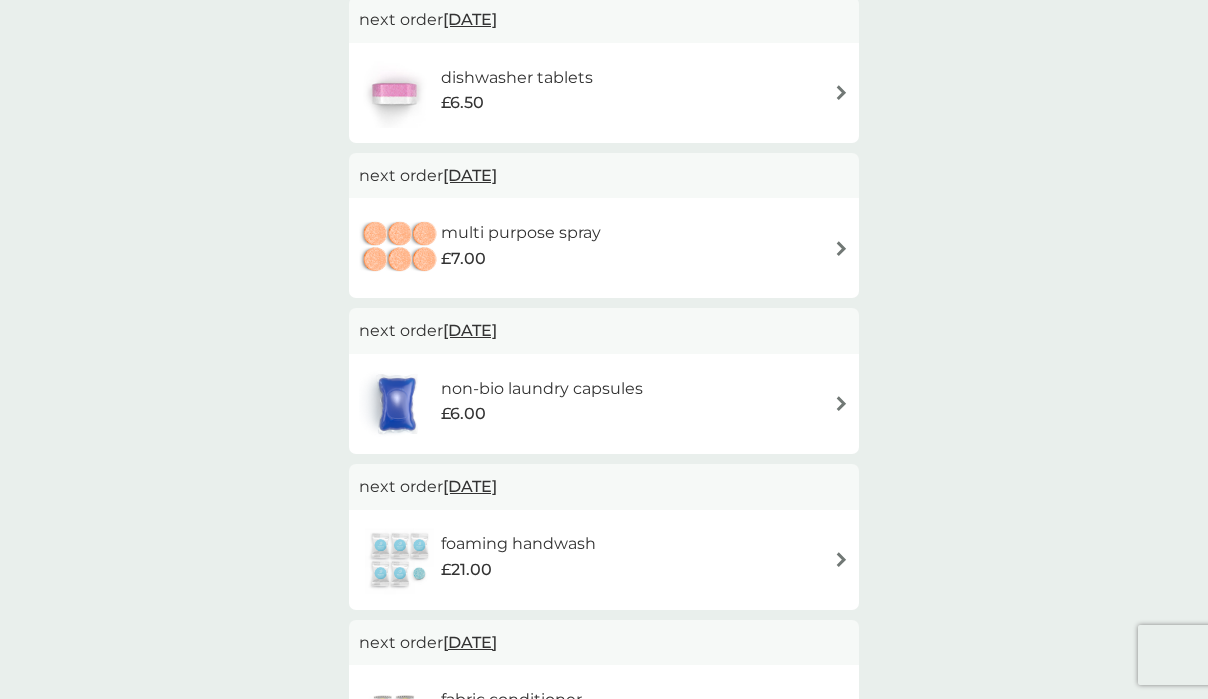 scroll, scrollTop: 426, scrollLeft: 0, axis: vertical 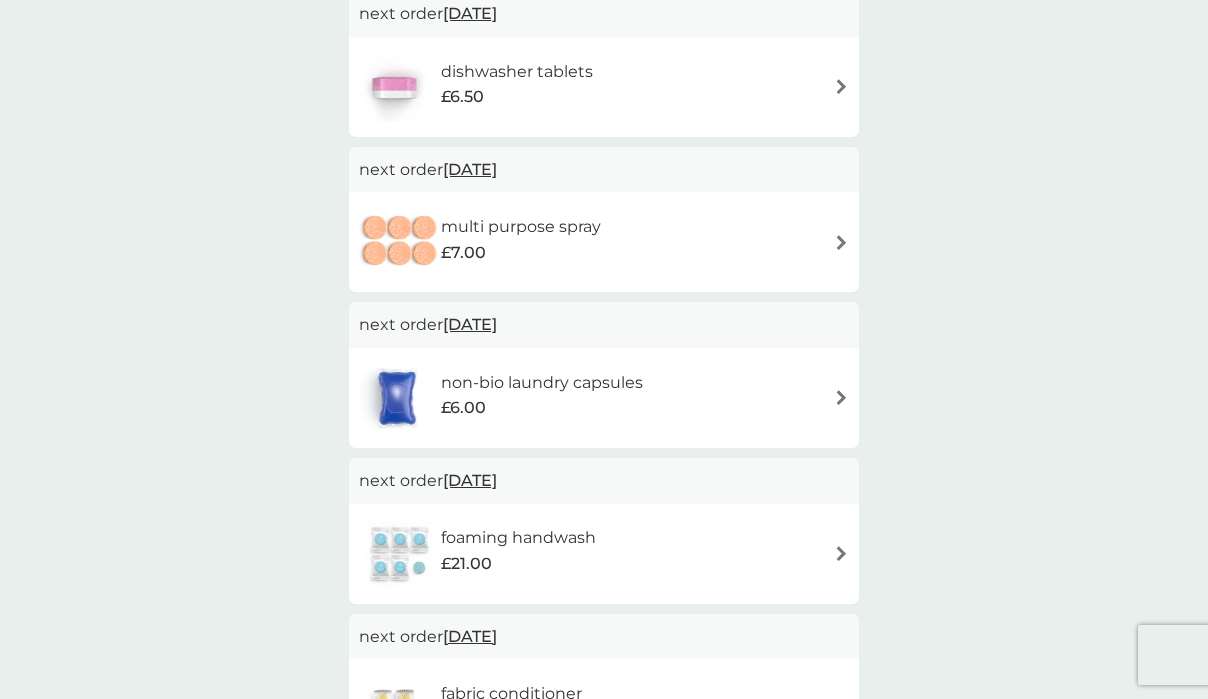 click at bounding box center [400, 398] 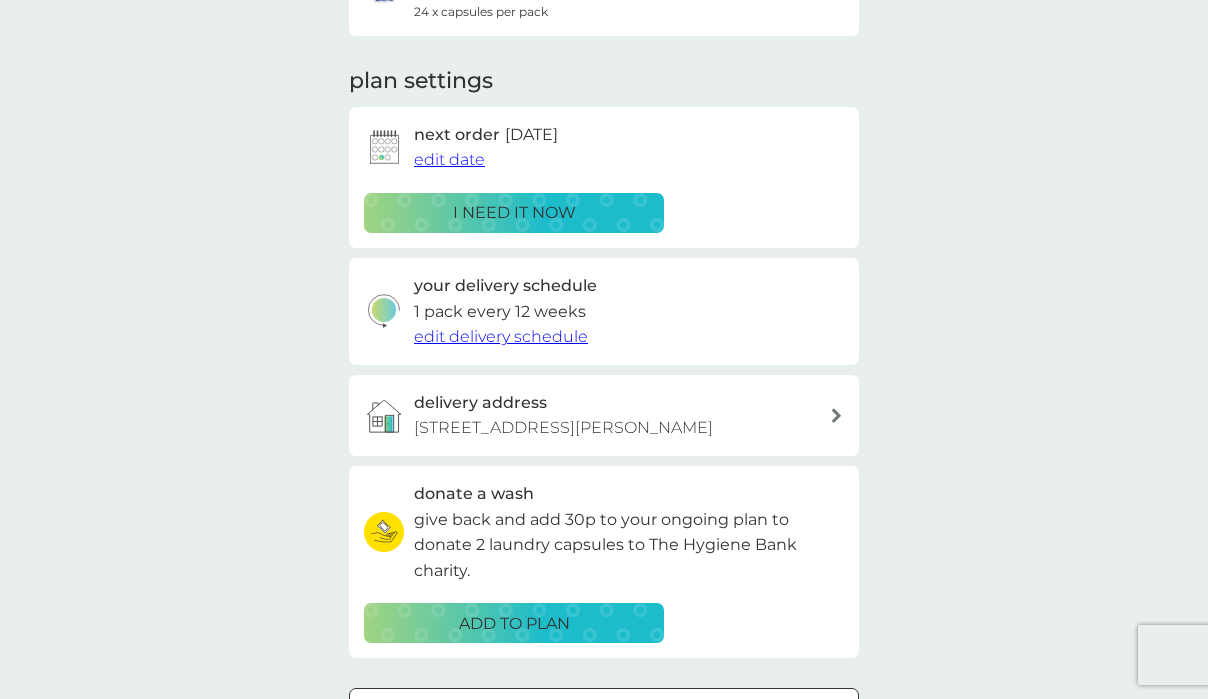 scroll, scrollTop: 0, scrollLeft: 0, axis: both 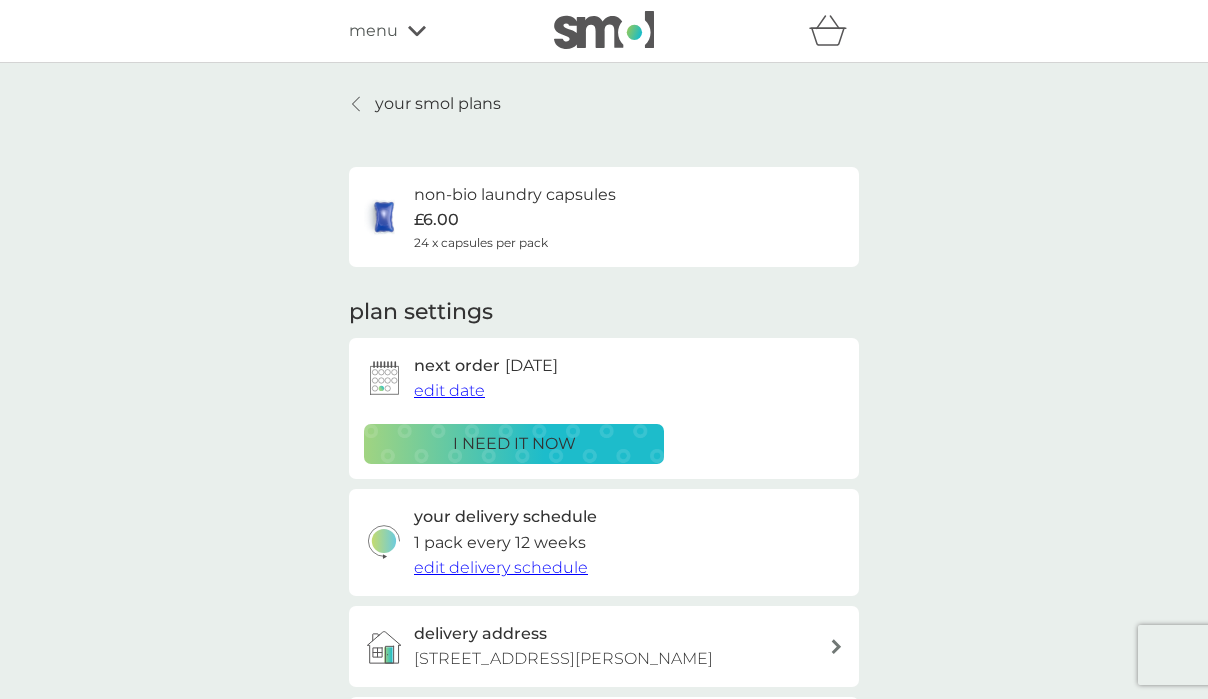 click on "i need it now" at bounding box center [514, 444] 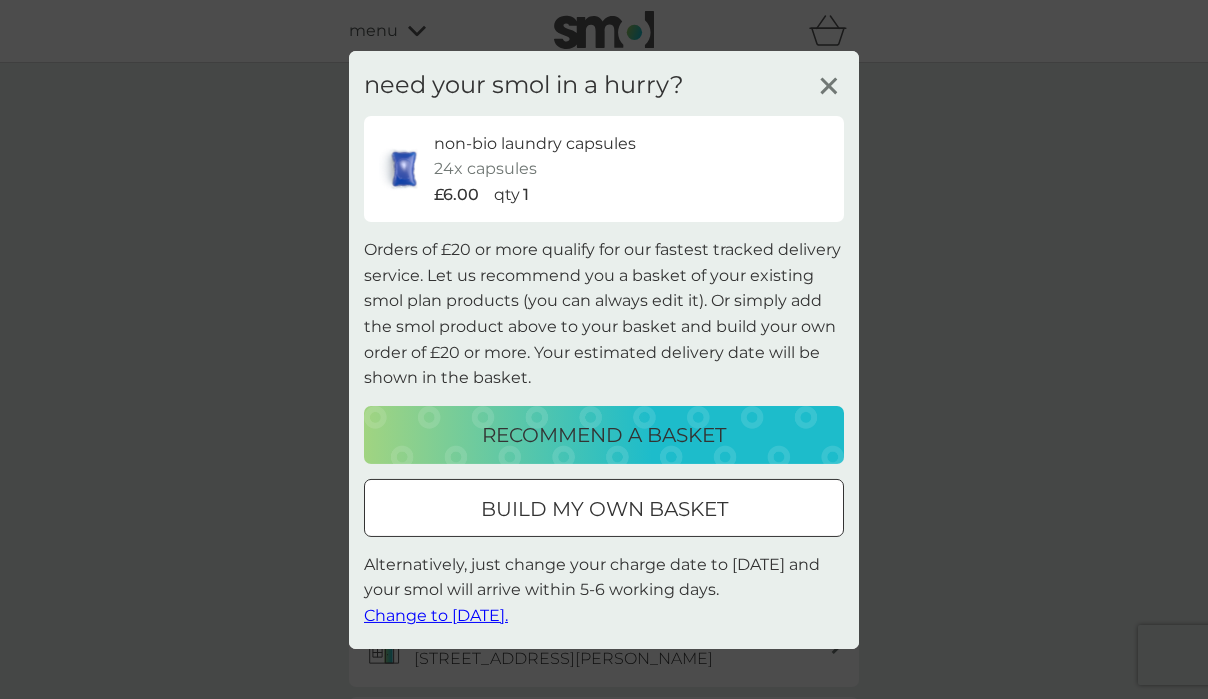 click on "recommend a basket" at bounding box center (604, 435) 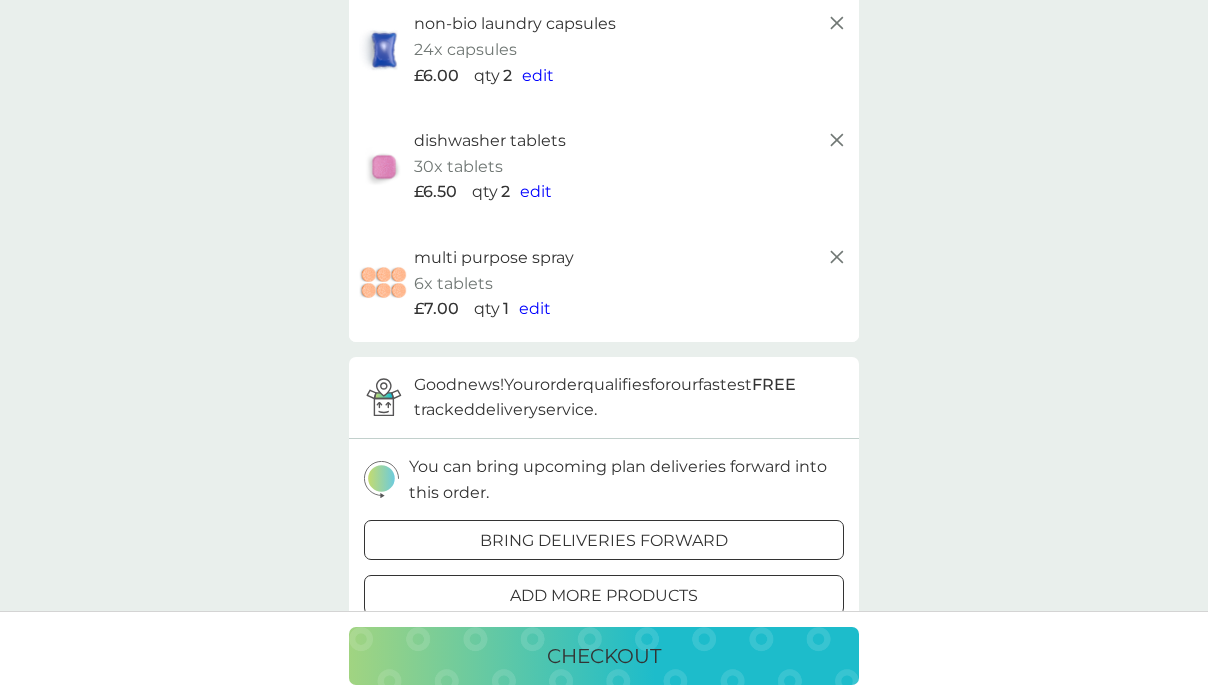scroll, scrollTop: 0, scrollLeft: 0, axis: both 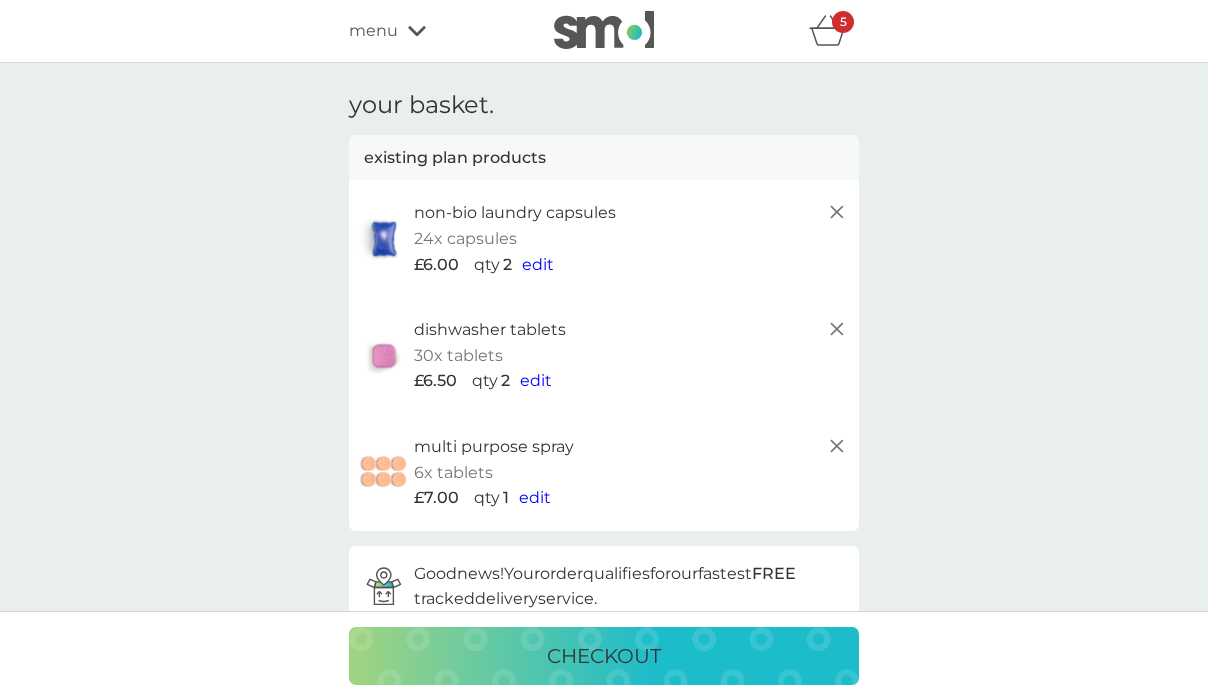 click 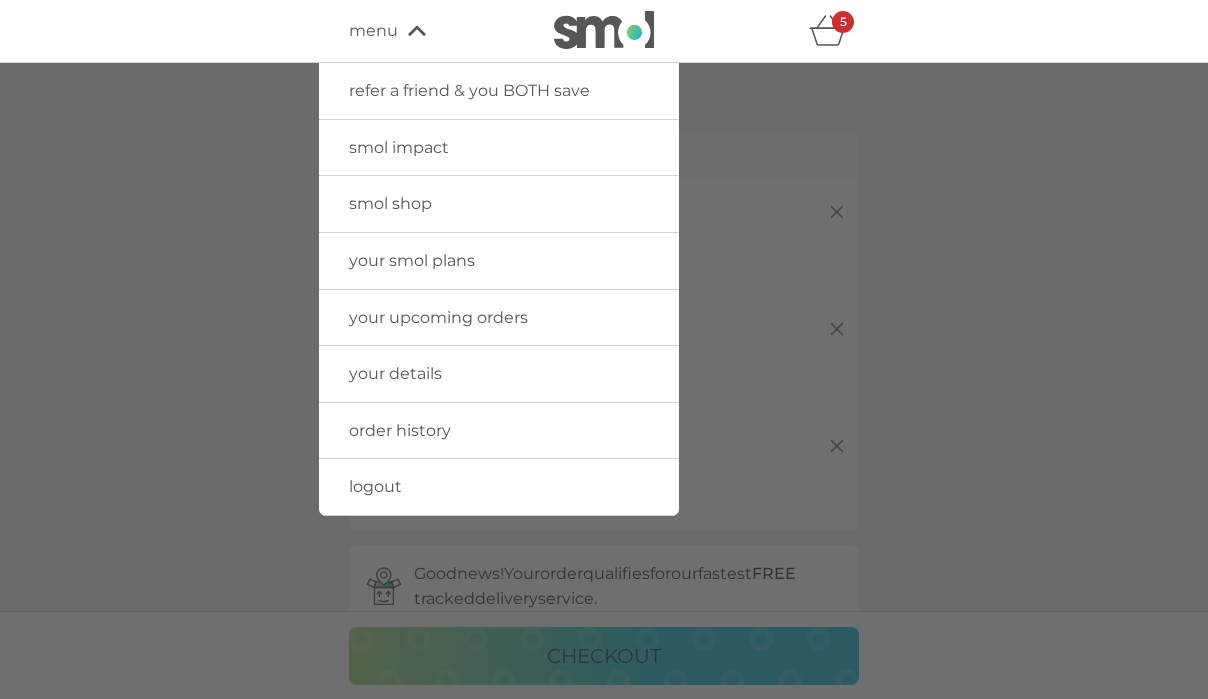 click on "your upcoming orders" at bounding box center (438, 317) 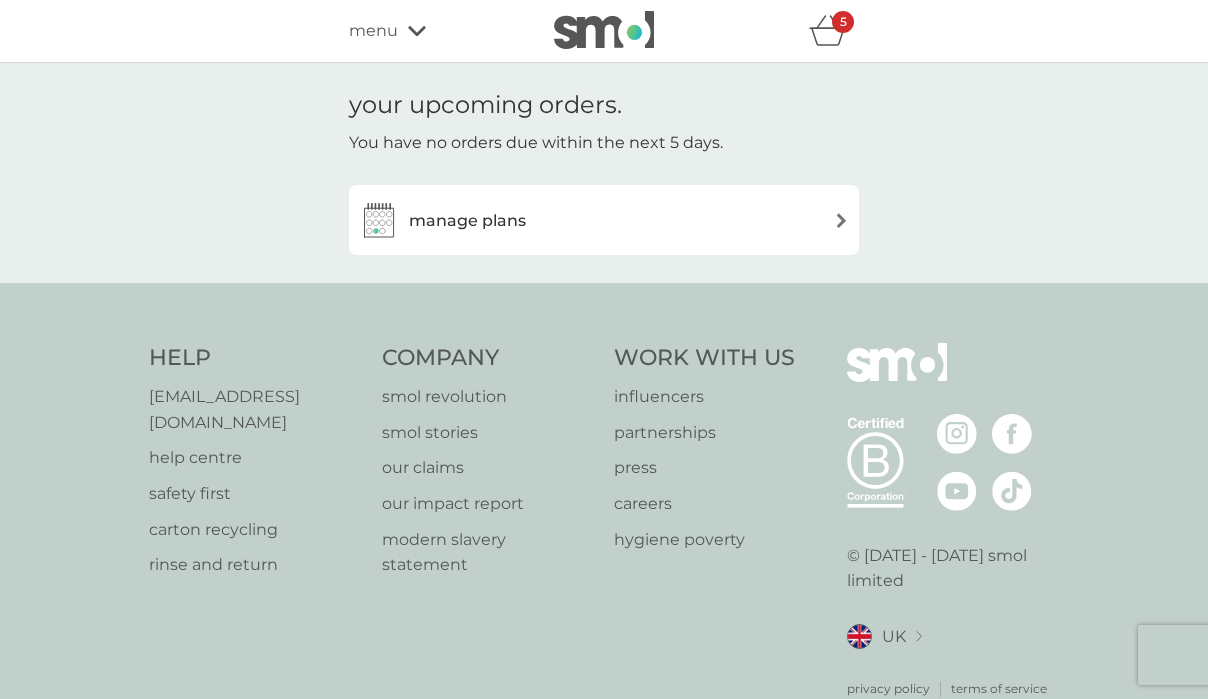click on "menu" at bounding box center [373, 31] 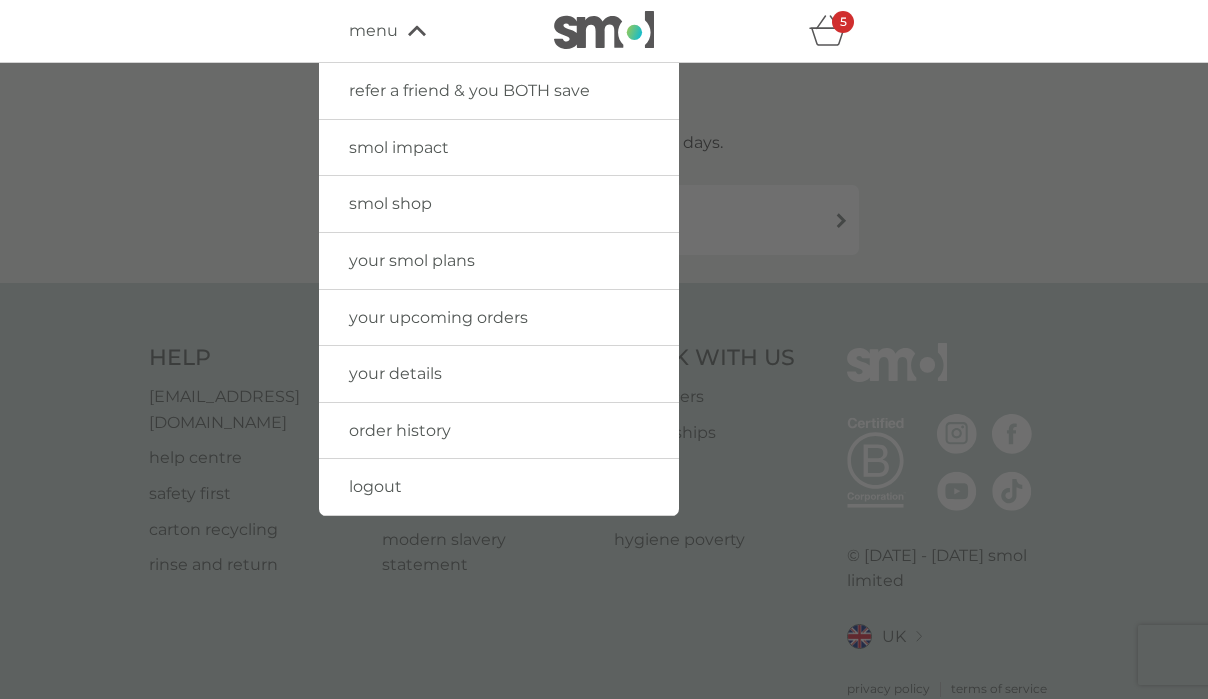 click on "order history" at bounding box center (400, 430) 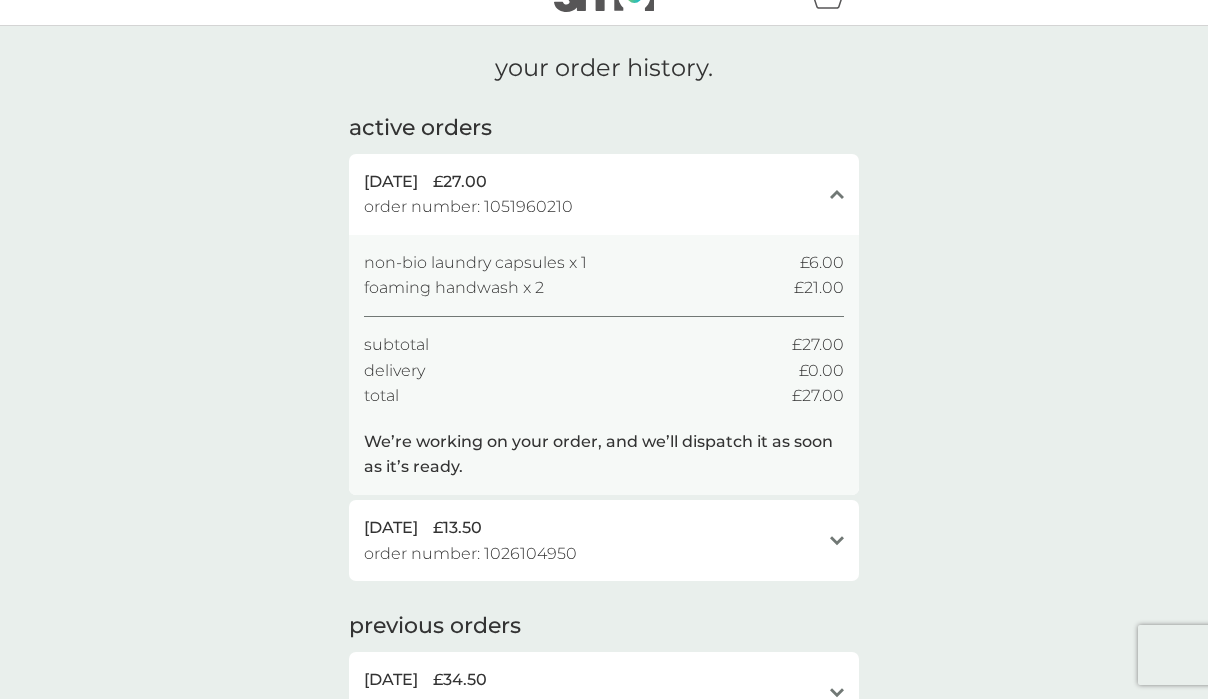 scroll, scrollTop: 0, scrollLeft: 0, axis: both 